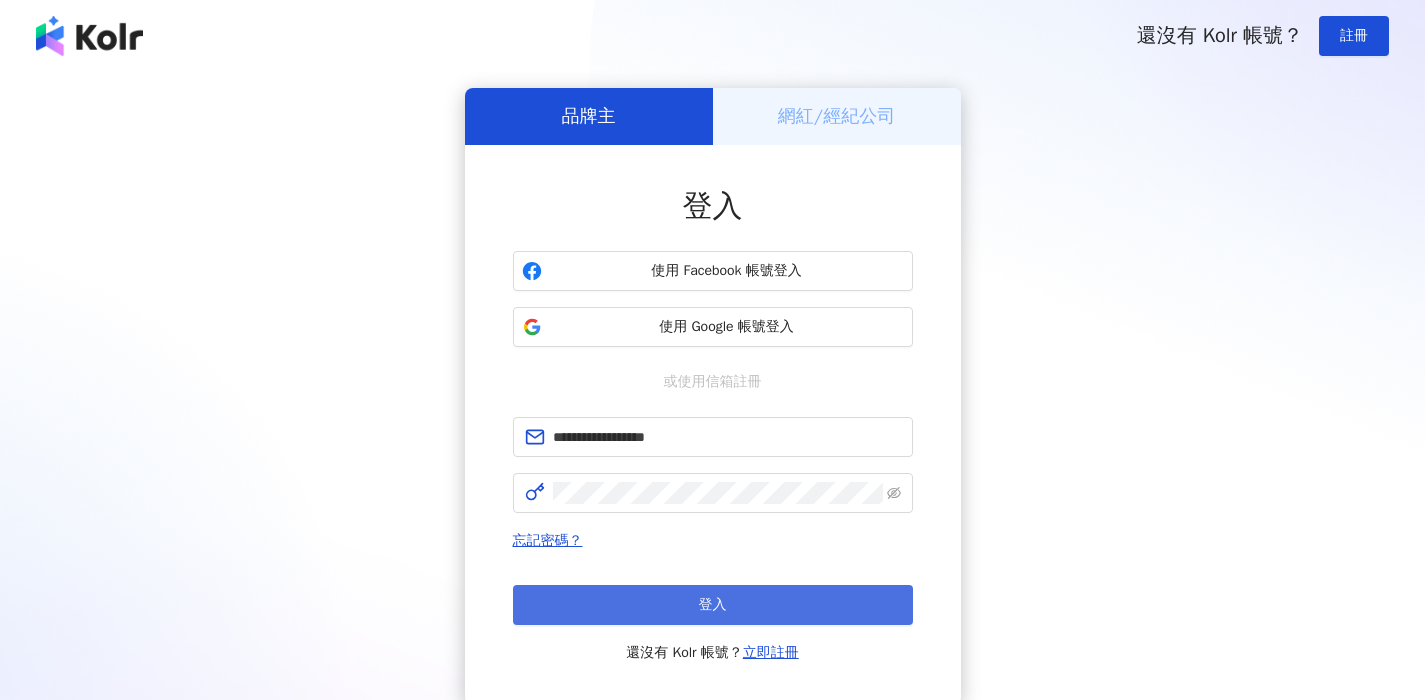click on "登入" at bounding box center [713, 605] 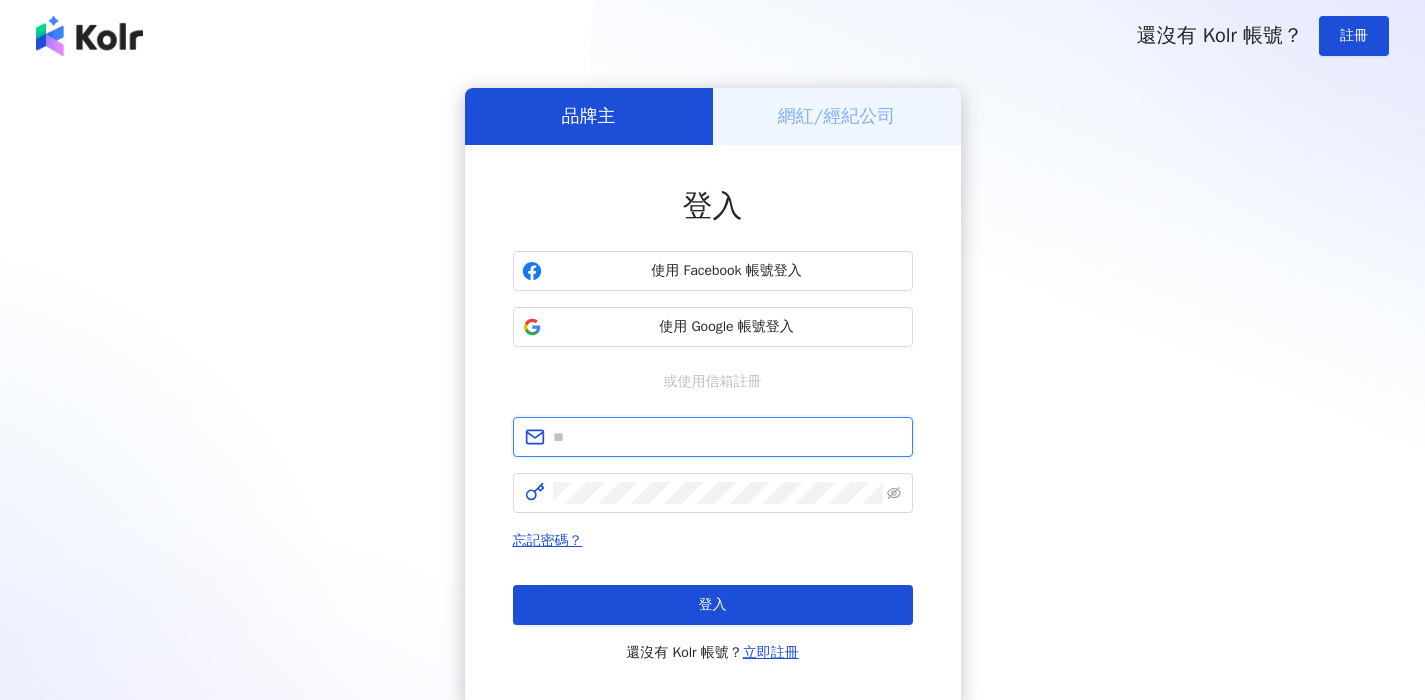 type on "**********" 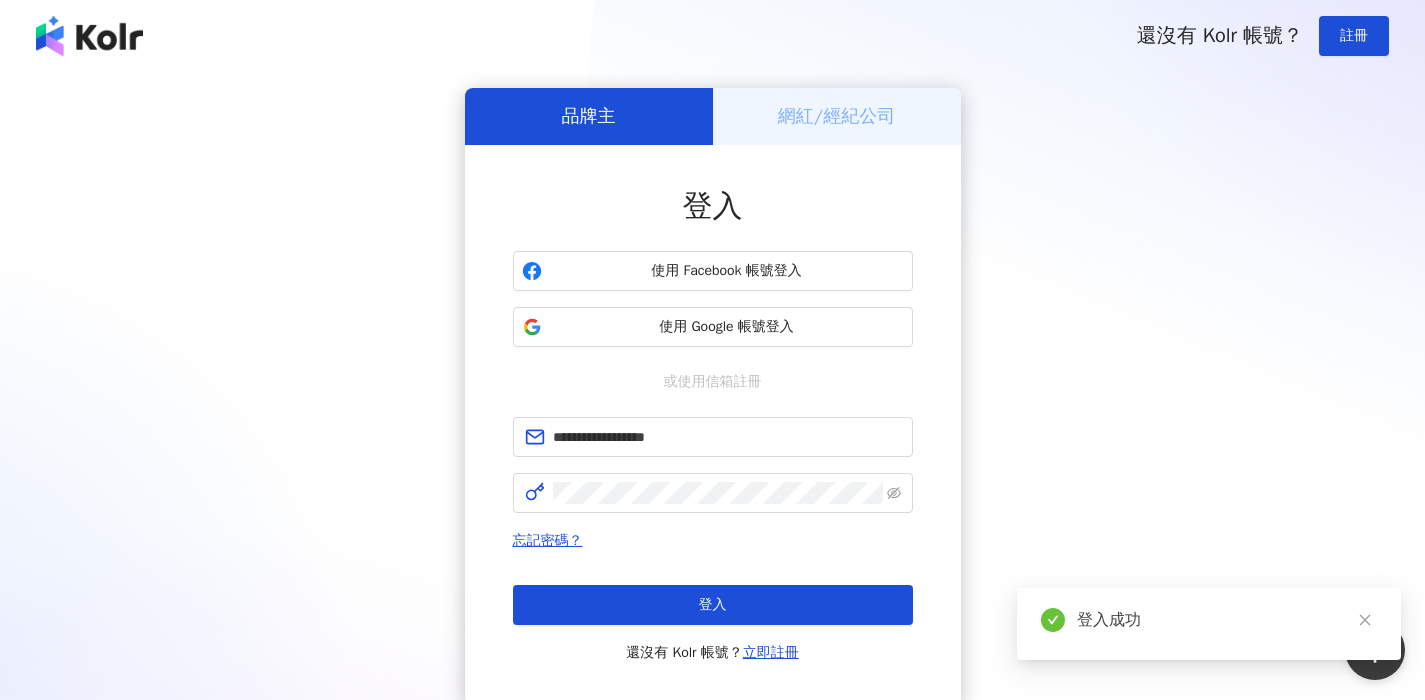 scroll, scrollTop: 0, scrollLeft: 0, axis: both 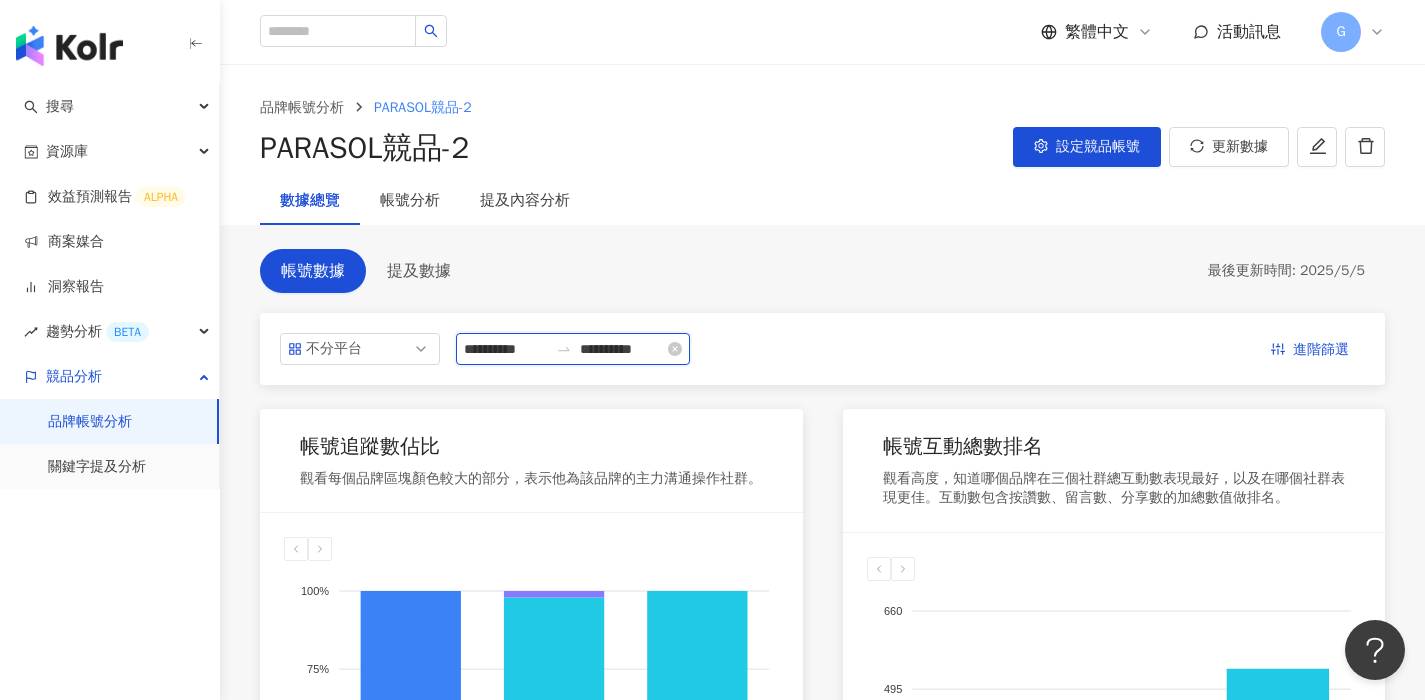 click on "**********" at bounding box center (506, 349) 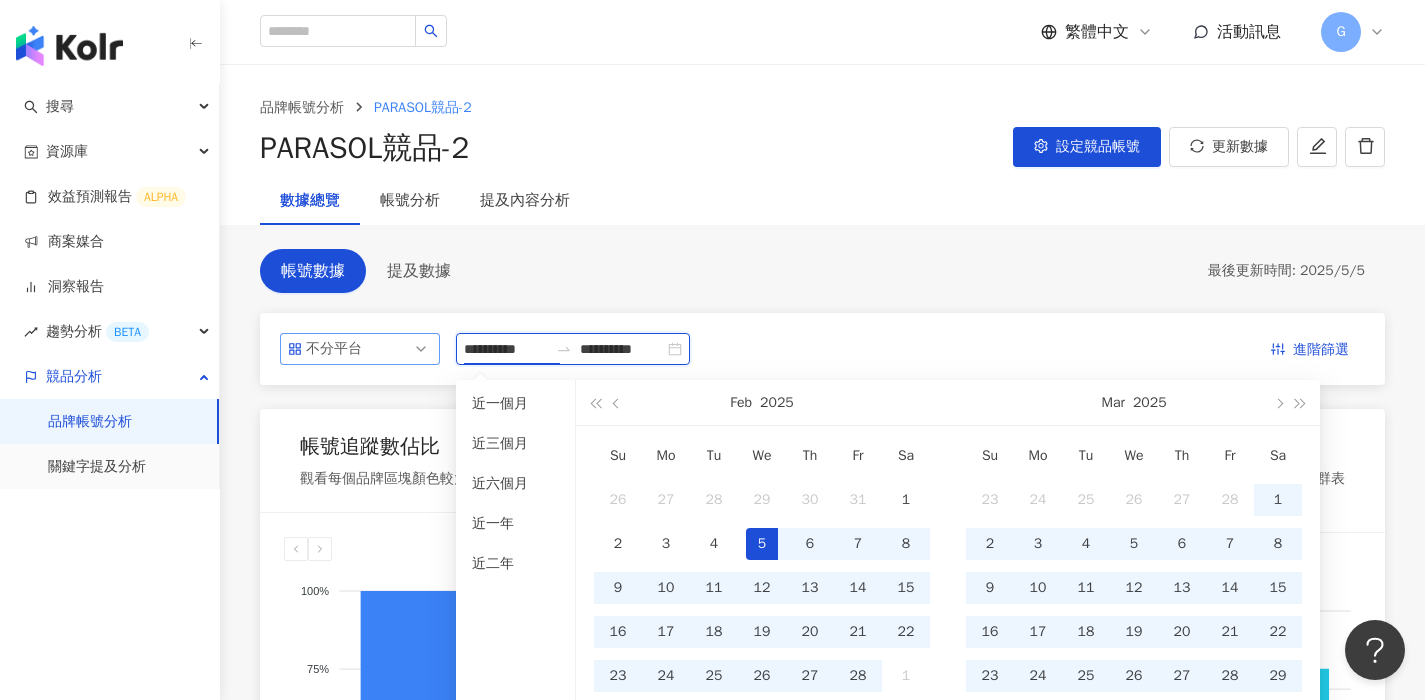 click on "不分平台" at bounding box center [360, 349] 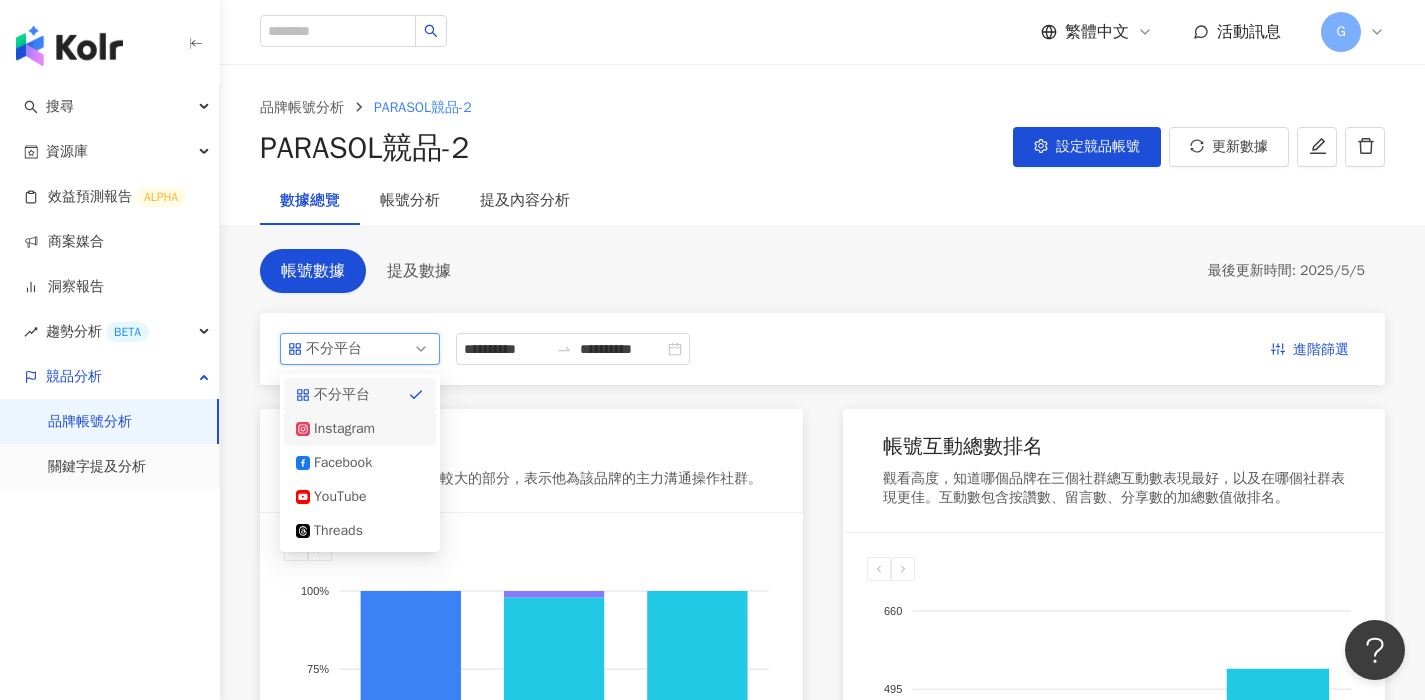 click on "Instagram" at bounding box center (360, 429) 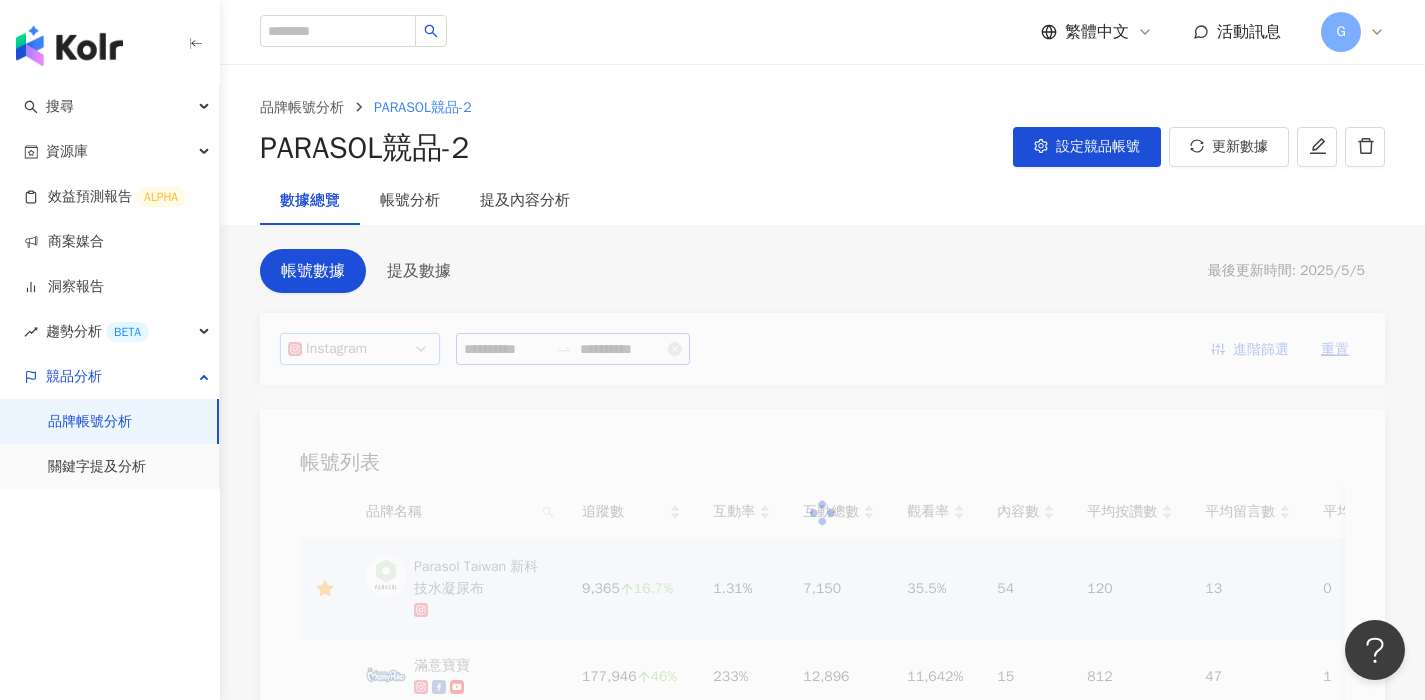 click at bounding box center [822, 513] 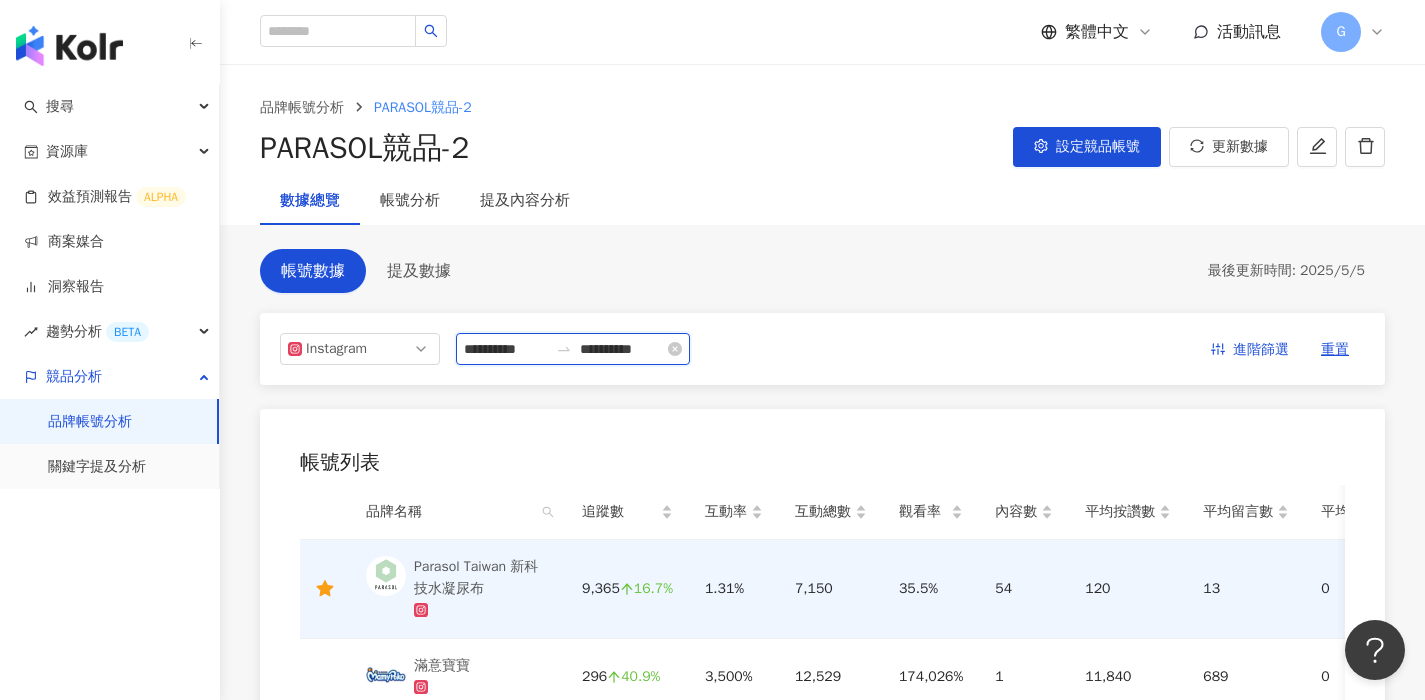 click on "**********" at bounding box center [506, 349] 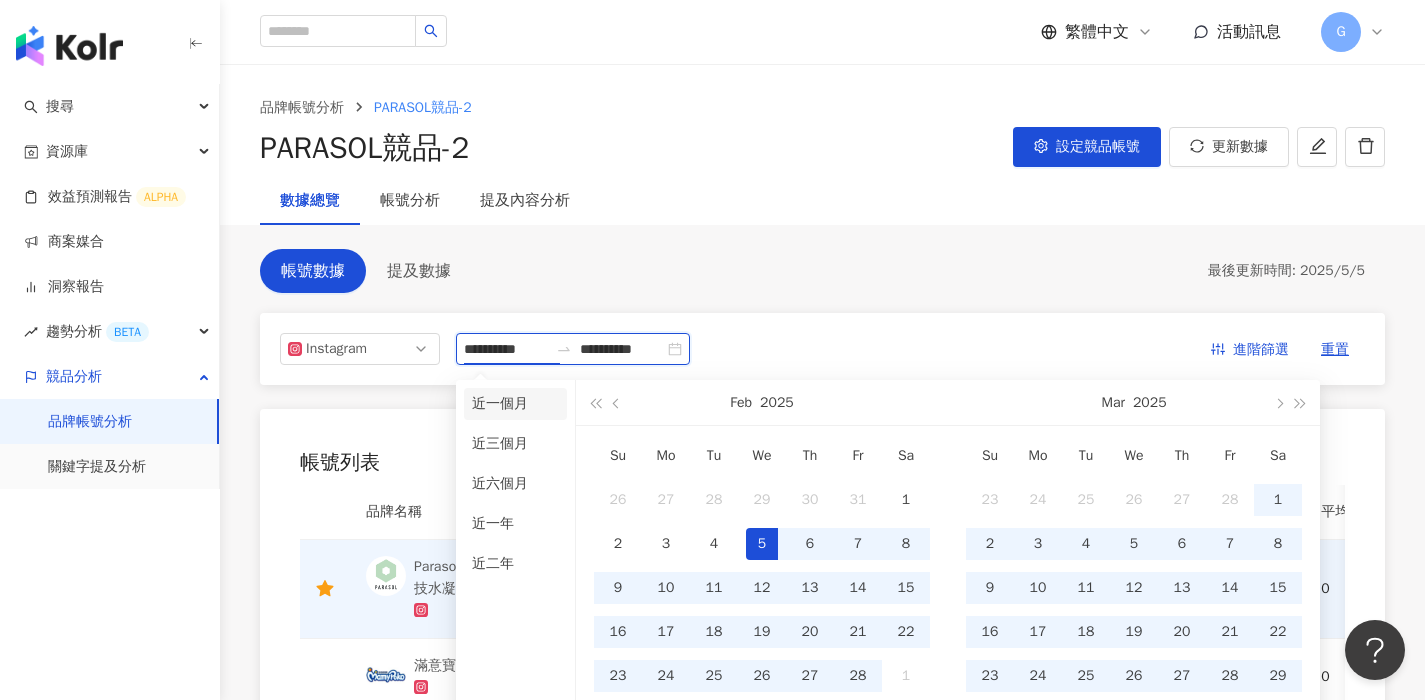type on "**********" 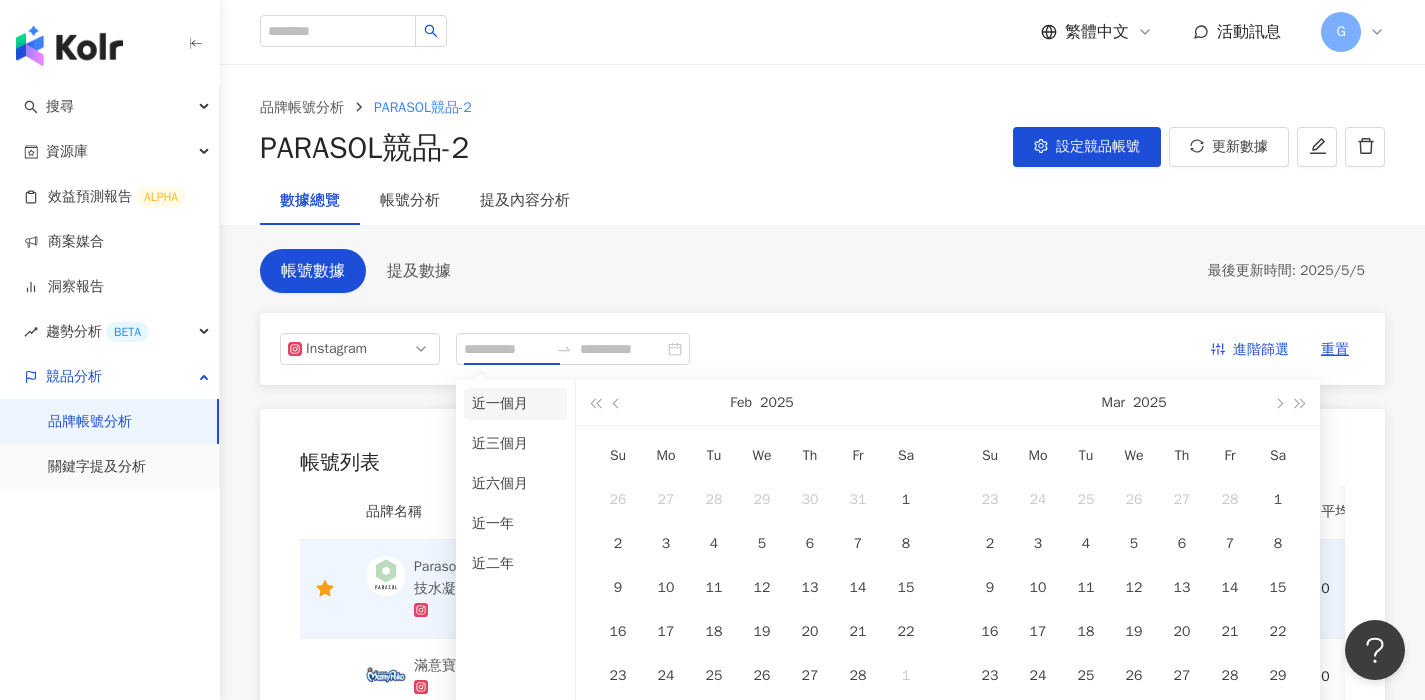 click on "近一個月" at bounding box center [515, 404] 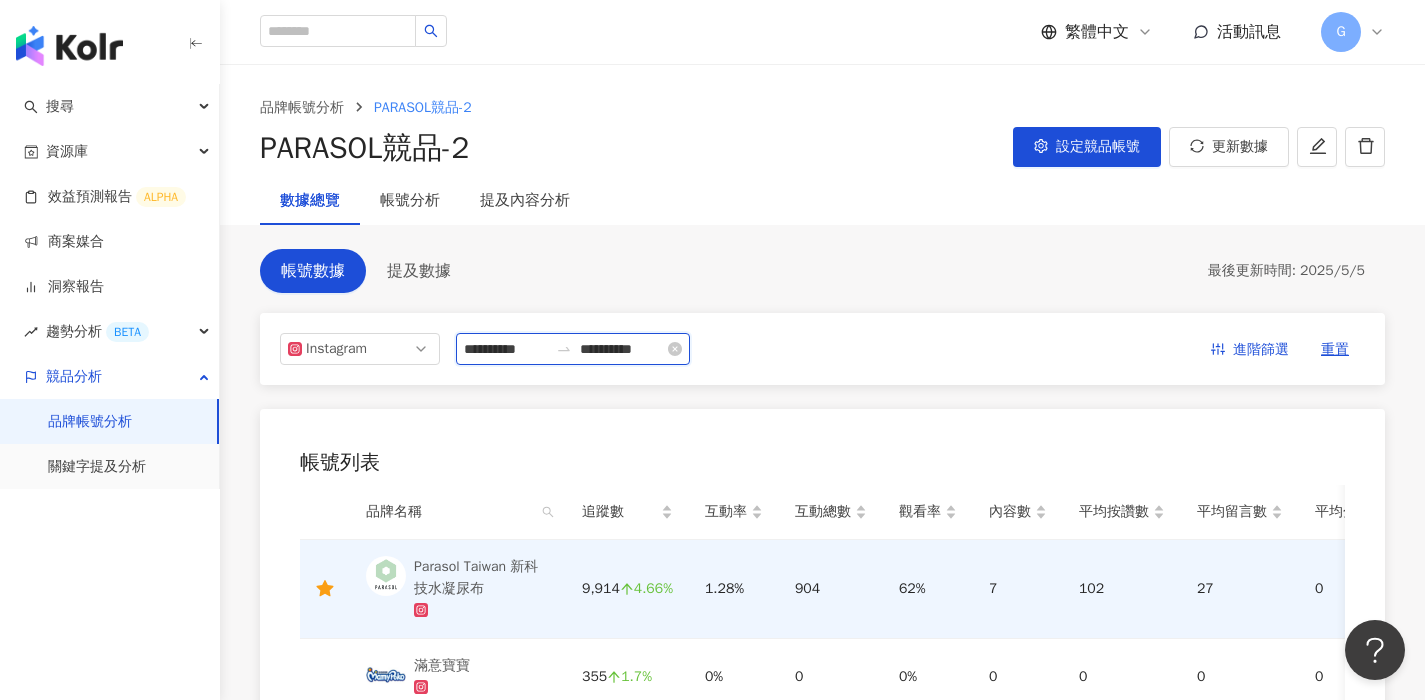 click on "**********" at bounding box center (622, 349) 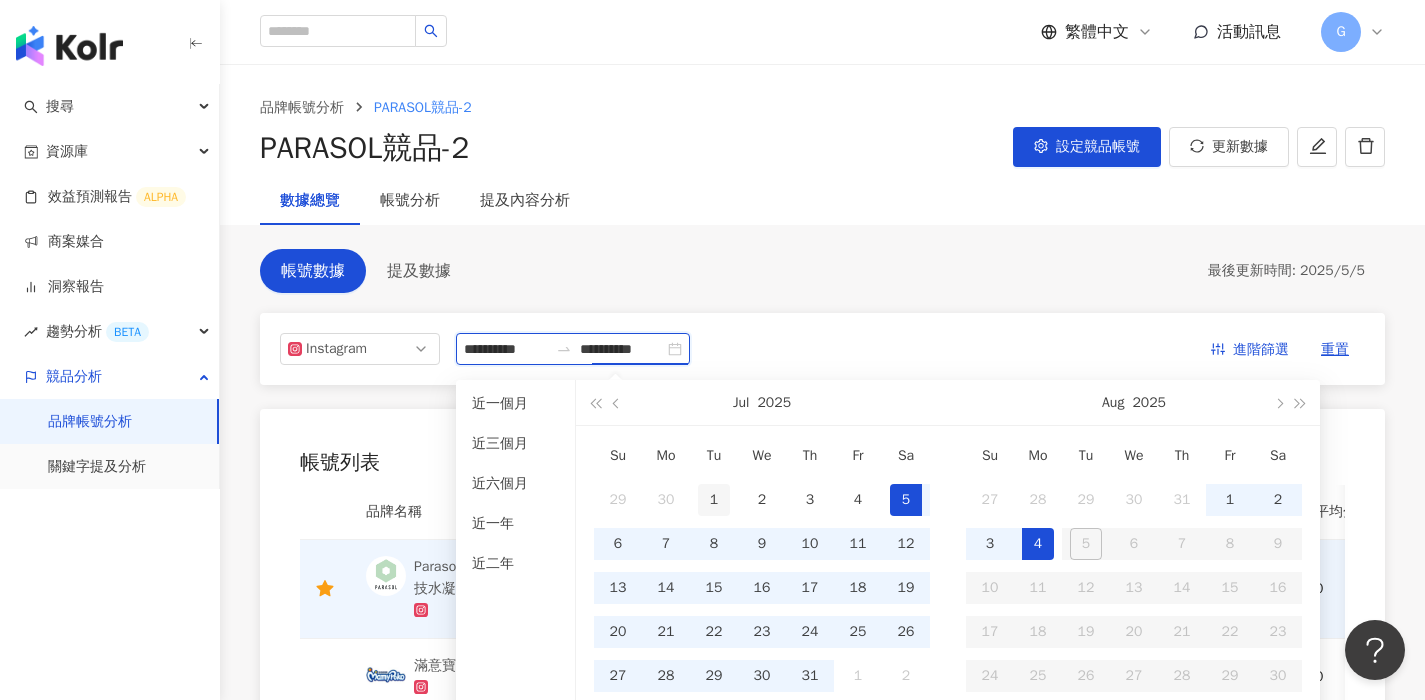 type on "**********" 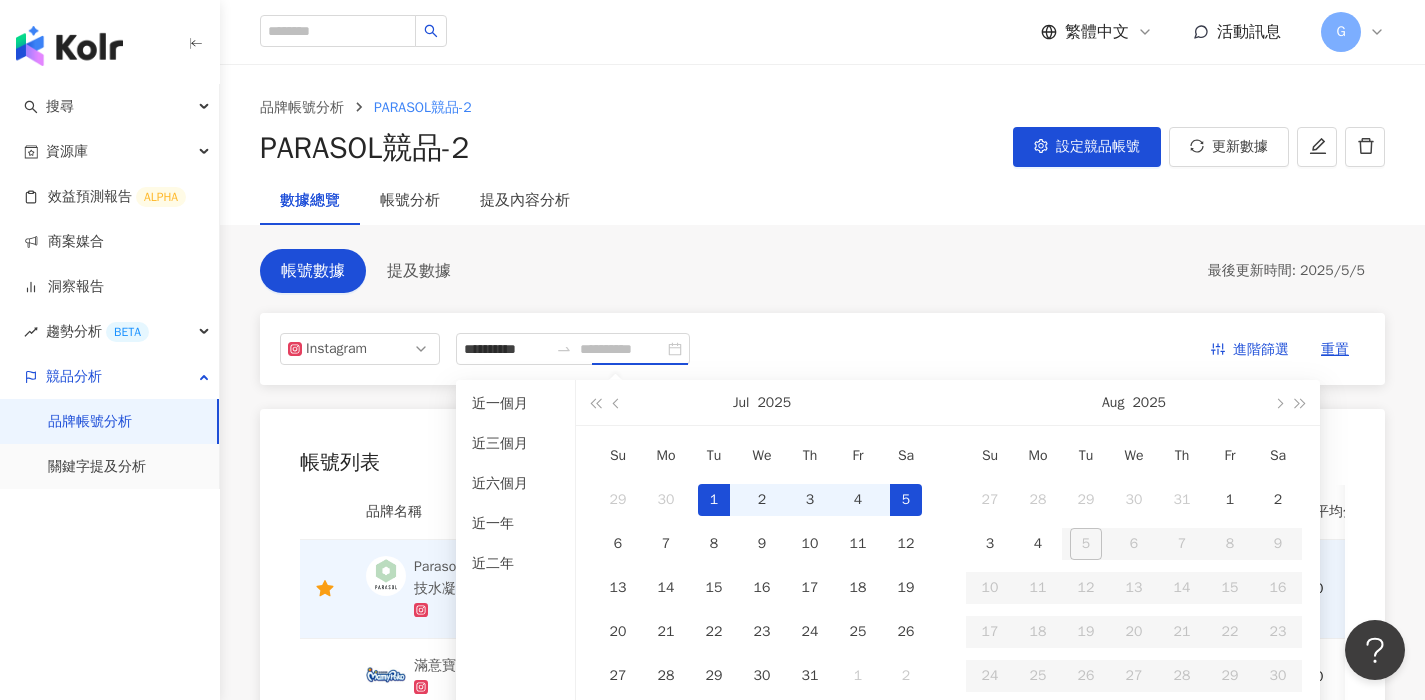 click on "1" at bounding box center (714, 500) 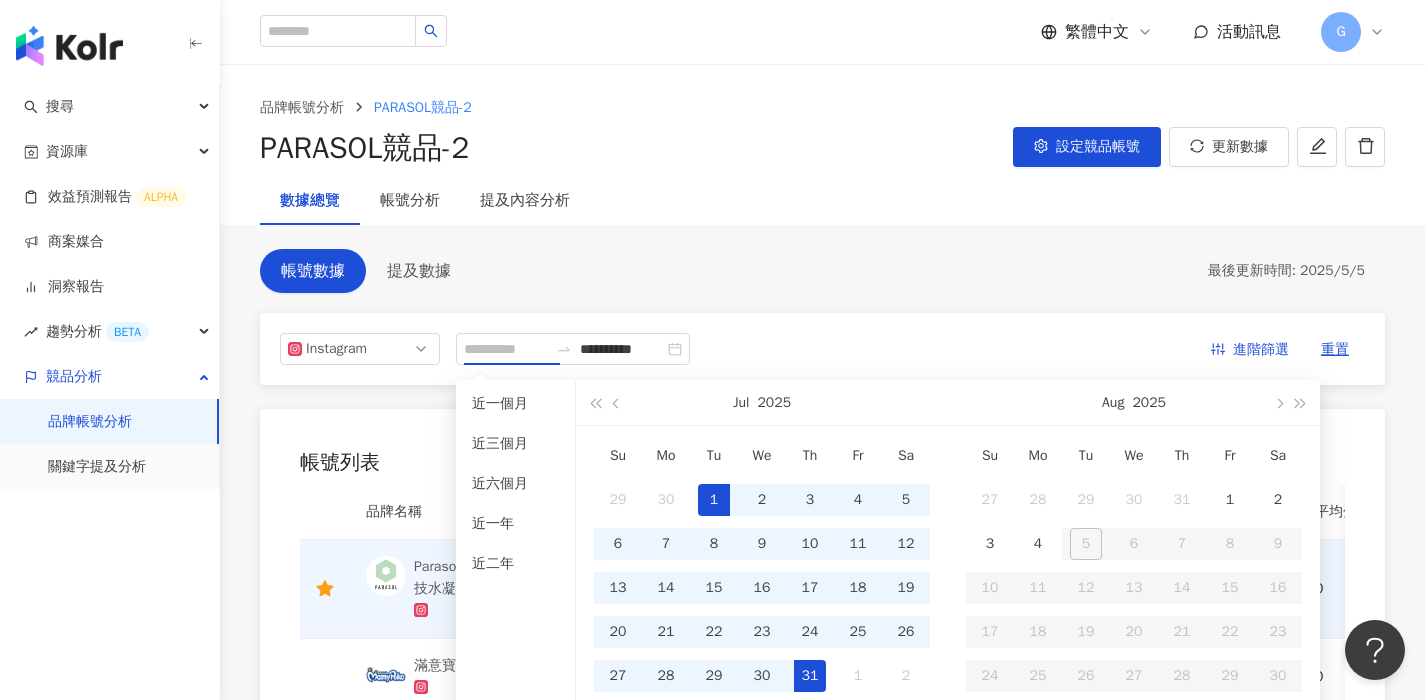 click on "31" at bounding box center [810, 676] 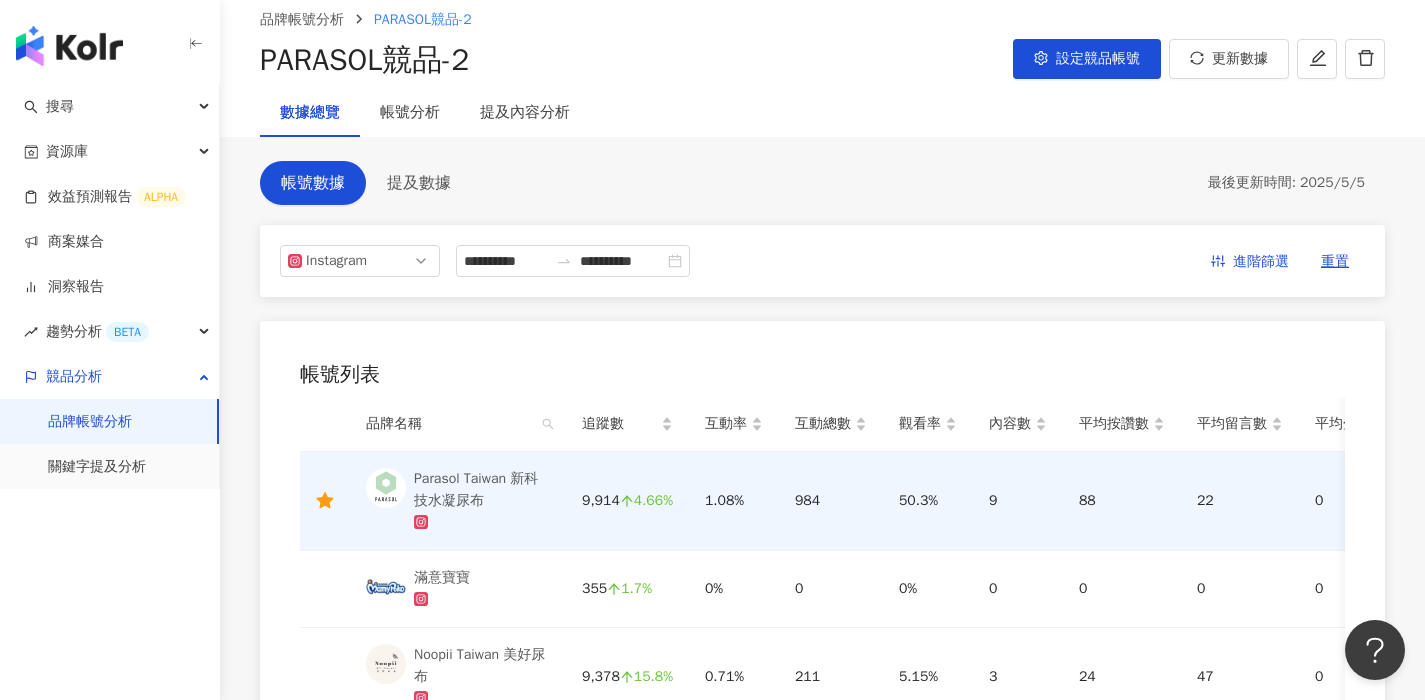 scroll, scrollTop: 0, scrollLeft: 0, axis: both 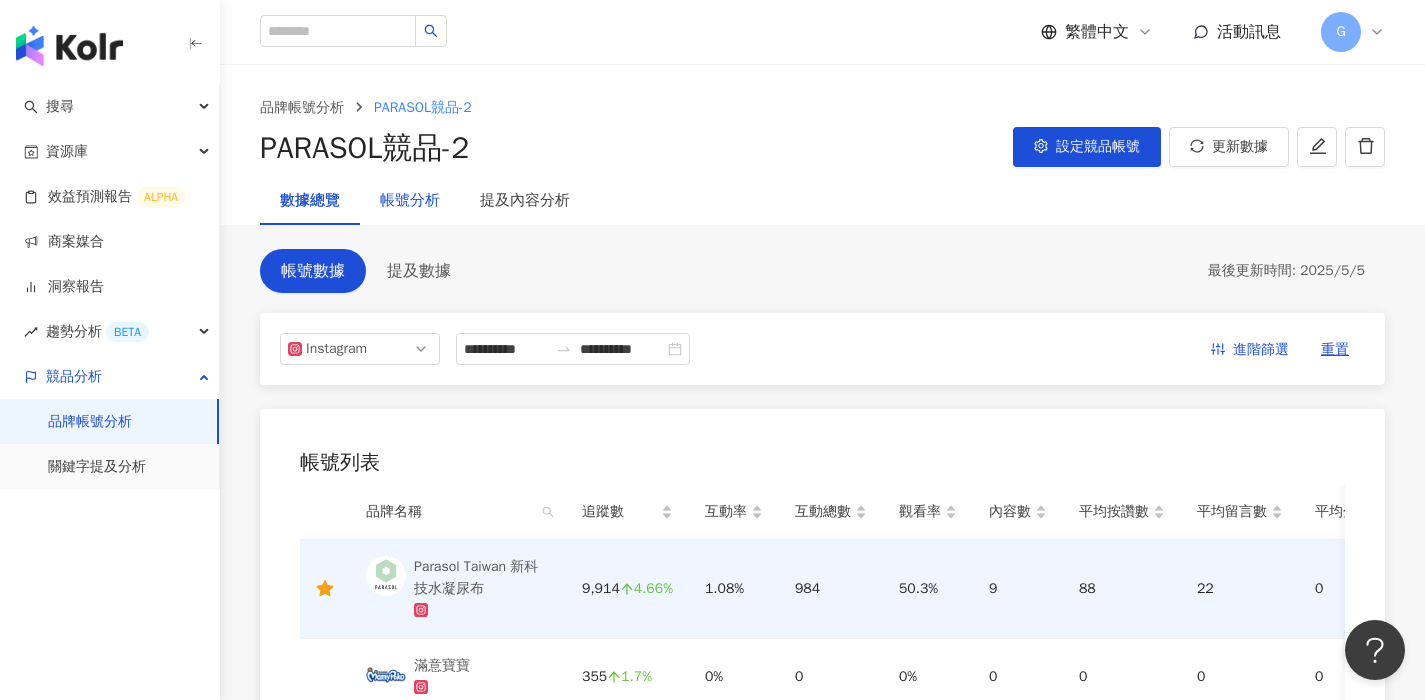 click on "帳號分析" at bounding box center [410, 201] 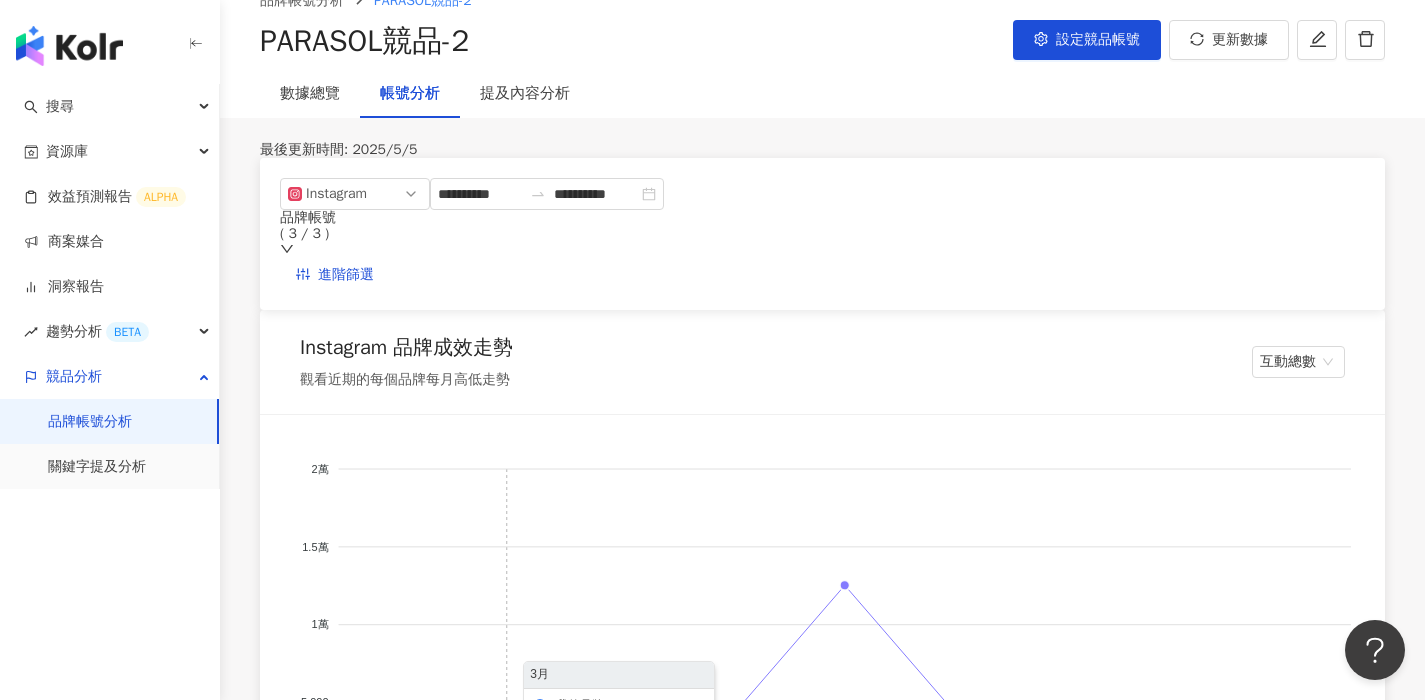 scroll, scrollTop: 42, scrollLeft: 0, axis: vertical 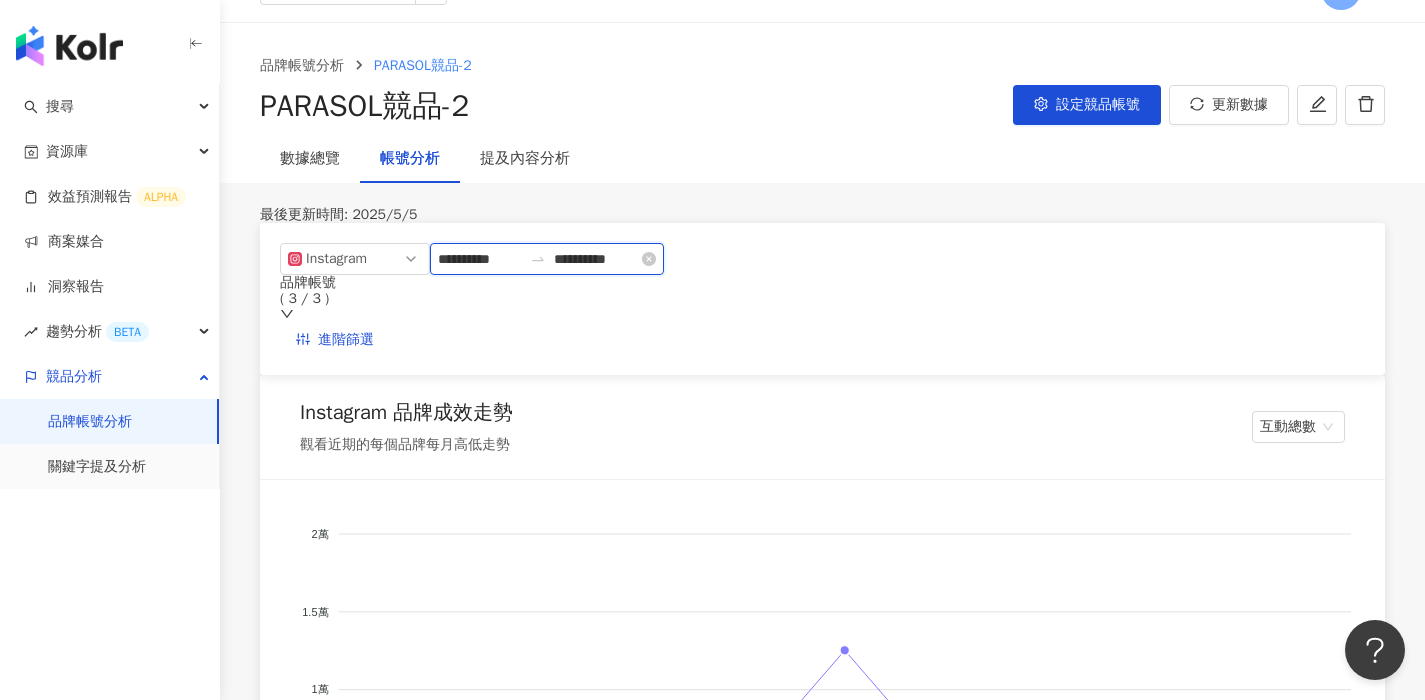 click on "**********" at bounding box center [480, 259] 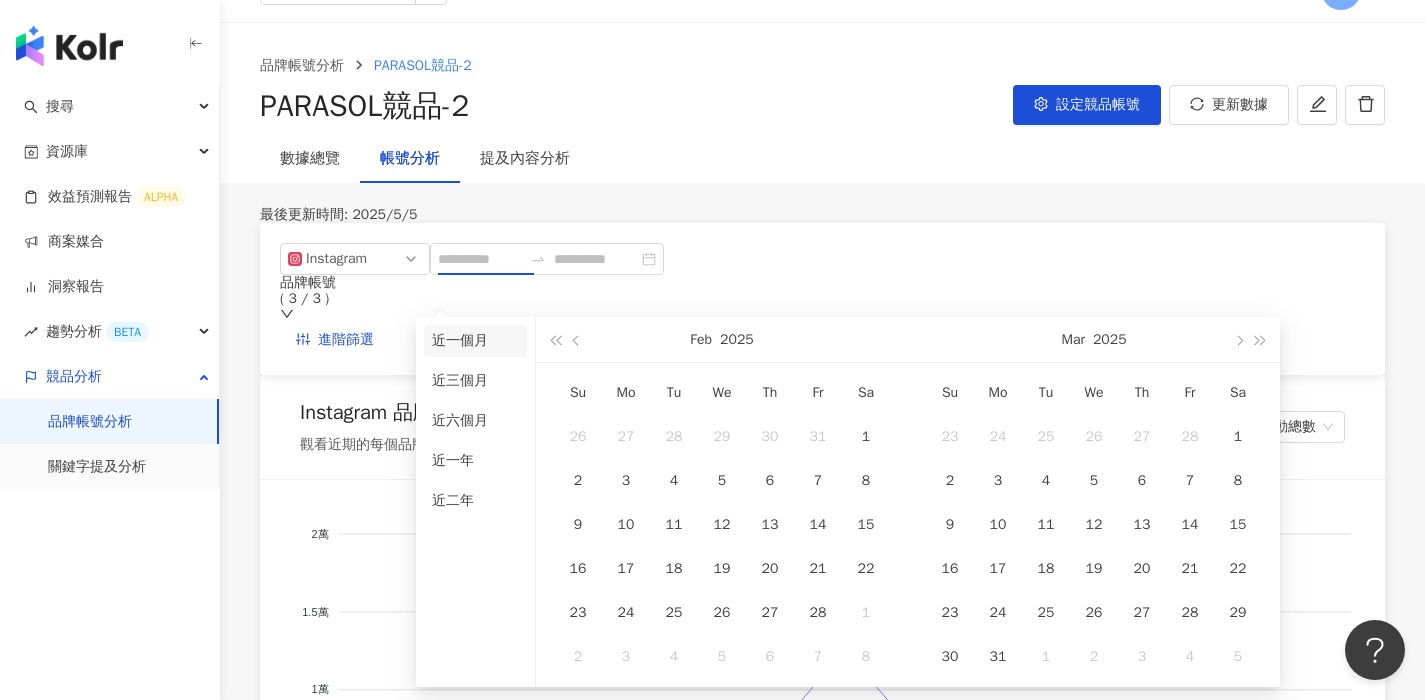 click on "近一個月" at bounding box center [475, 341] 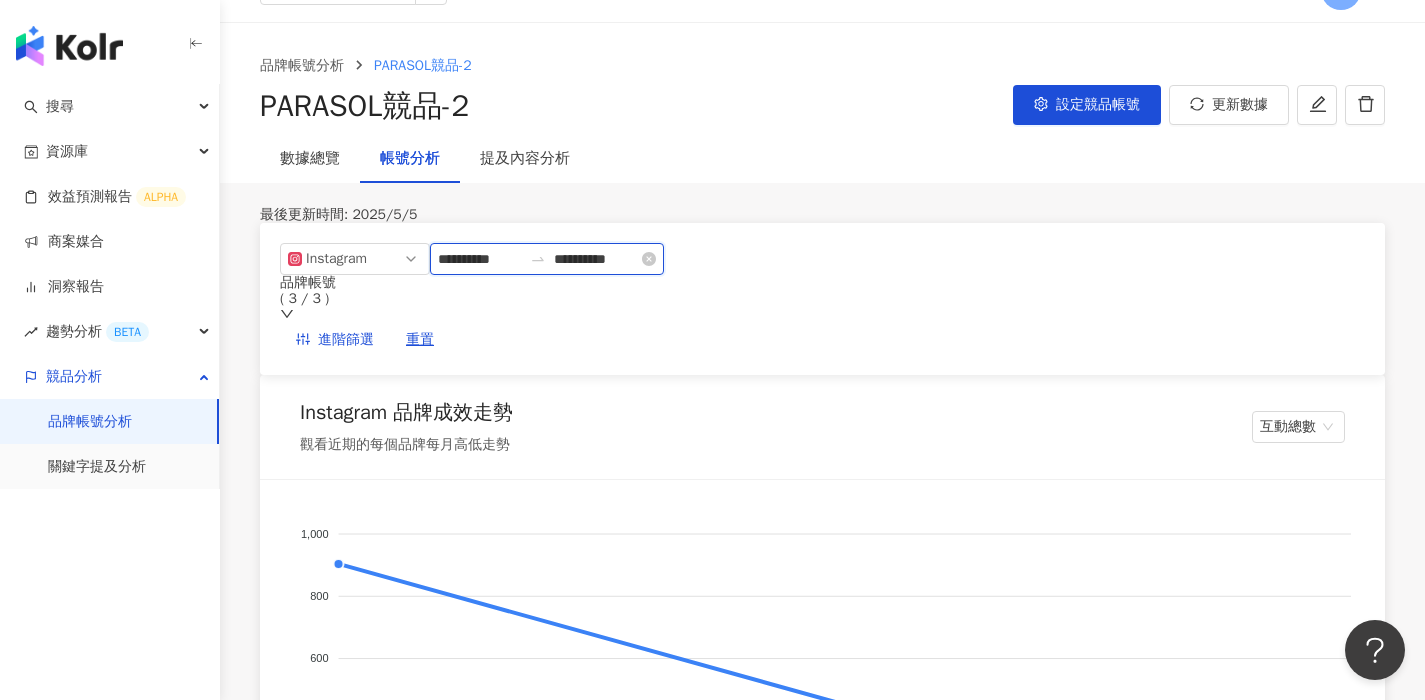 click on "**********" at bounding box center [480, 259] 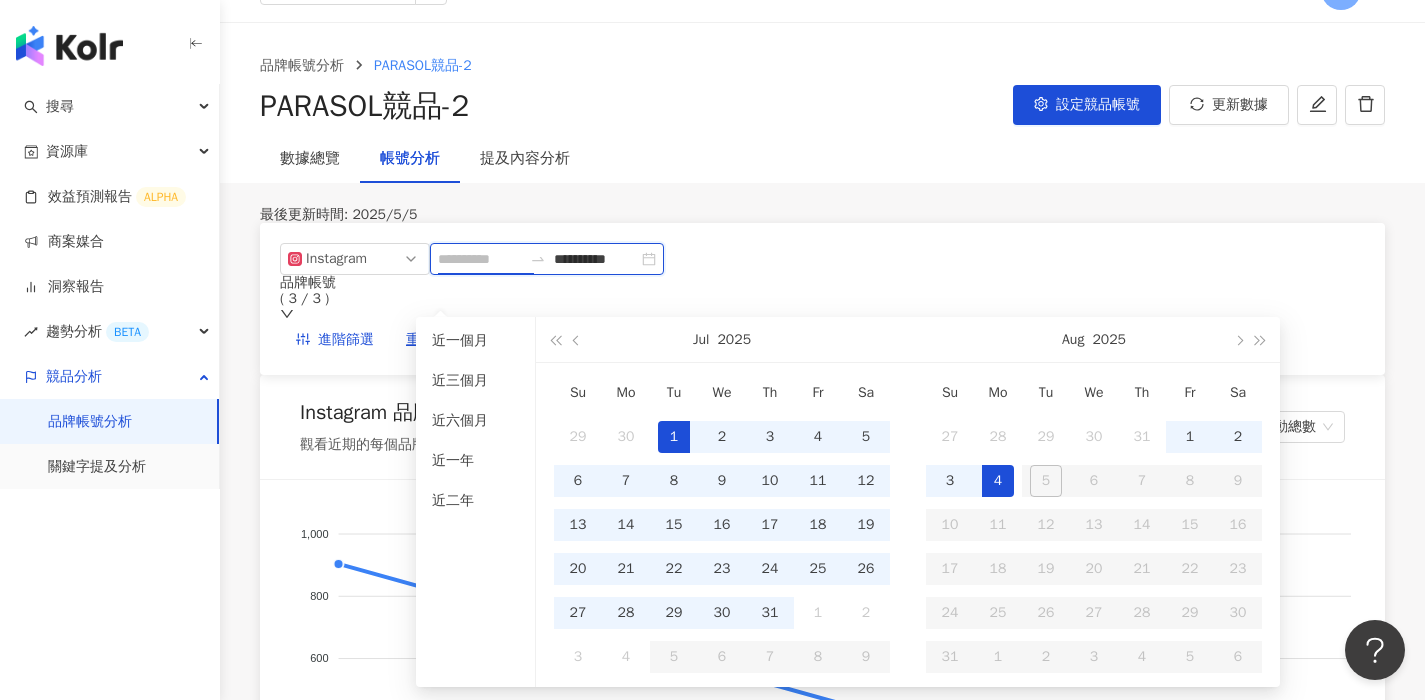 type on "**********" 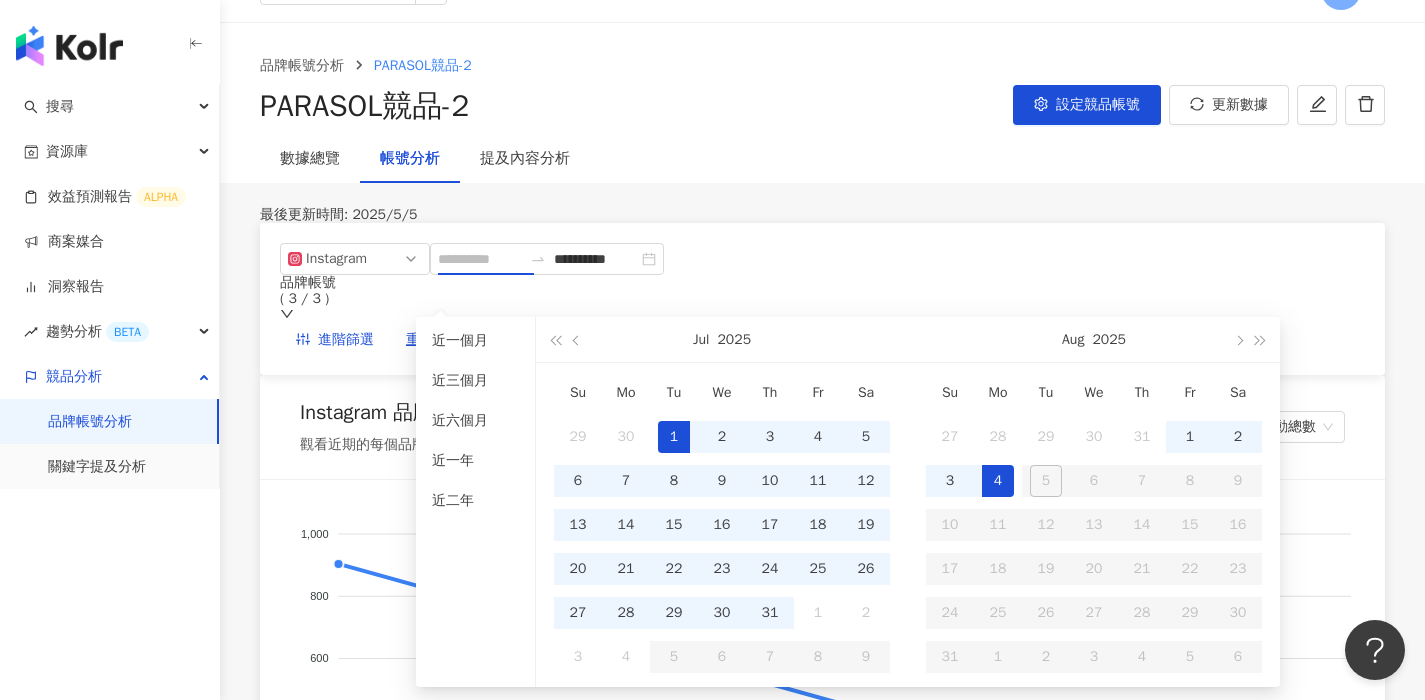 click on "1" at bounding box center [674, 437] 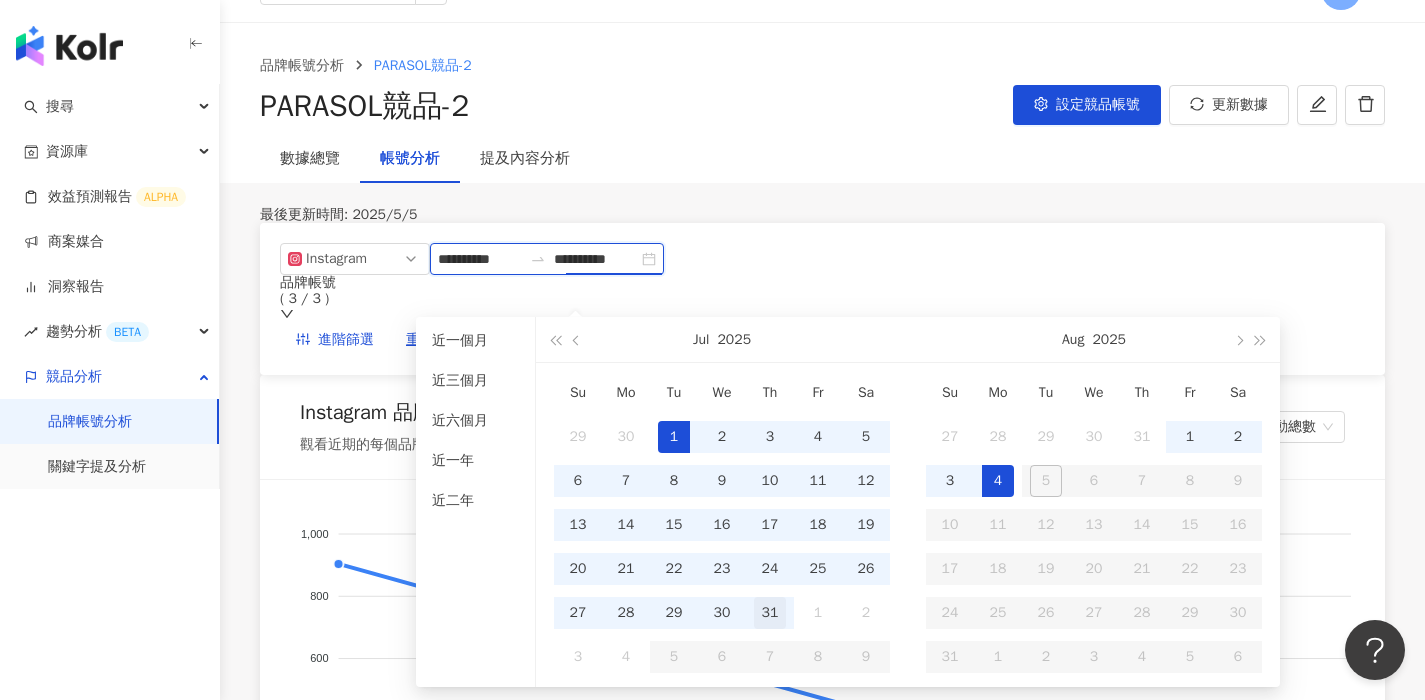 type on "**********" 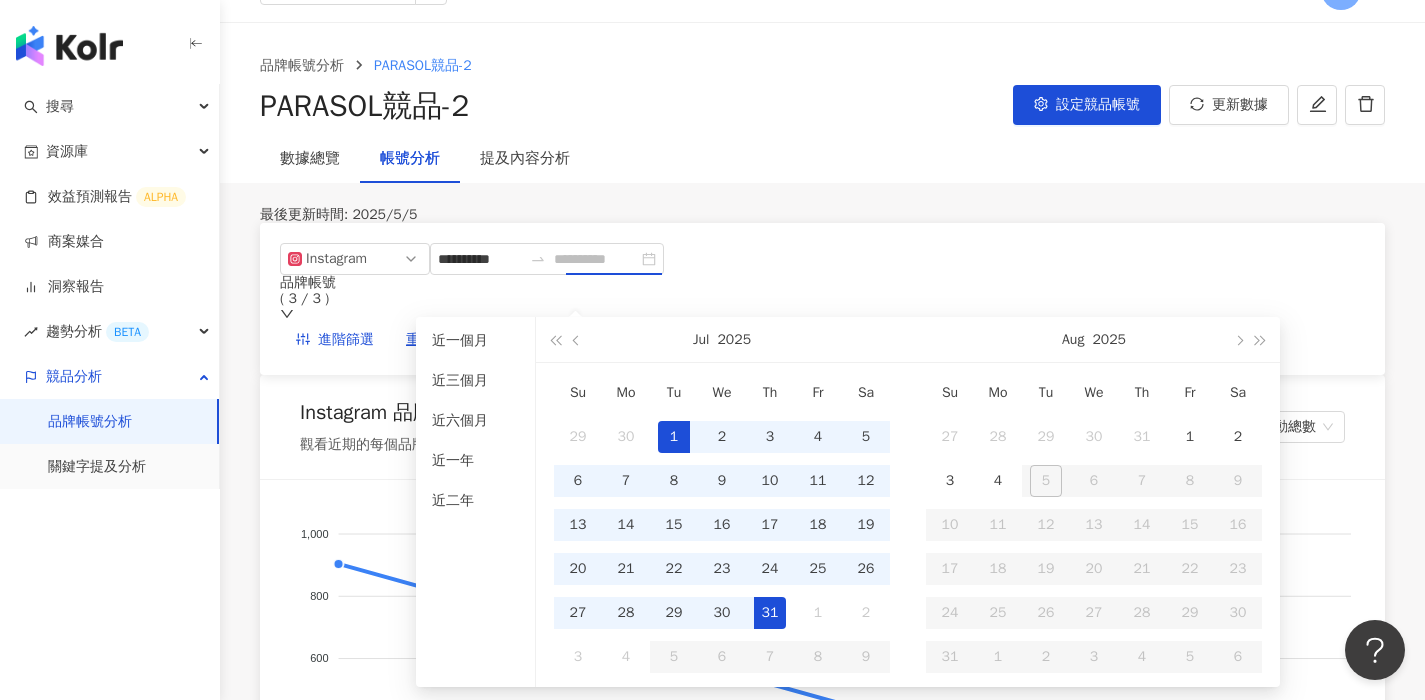 click on "31" at bounding box center [770, 613] 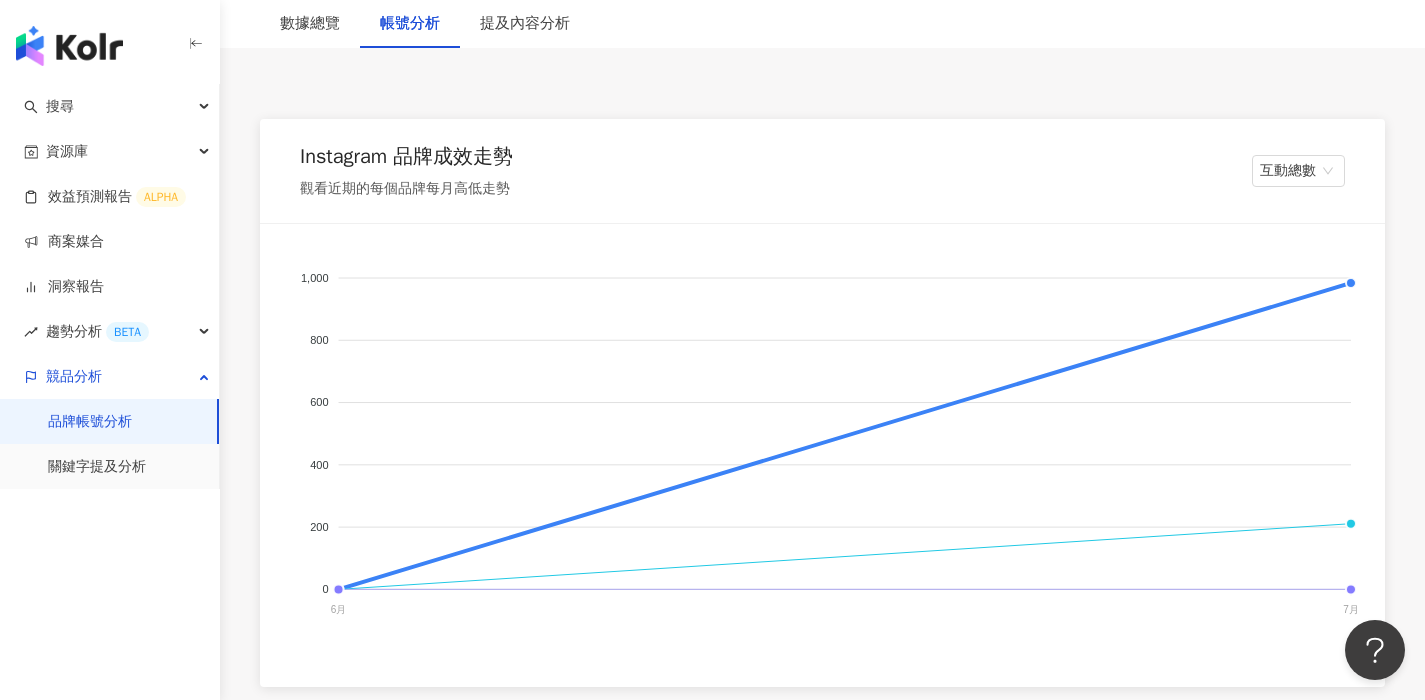scroll, scrollTop: 303, scrollLeft: 0, axis: vertical 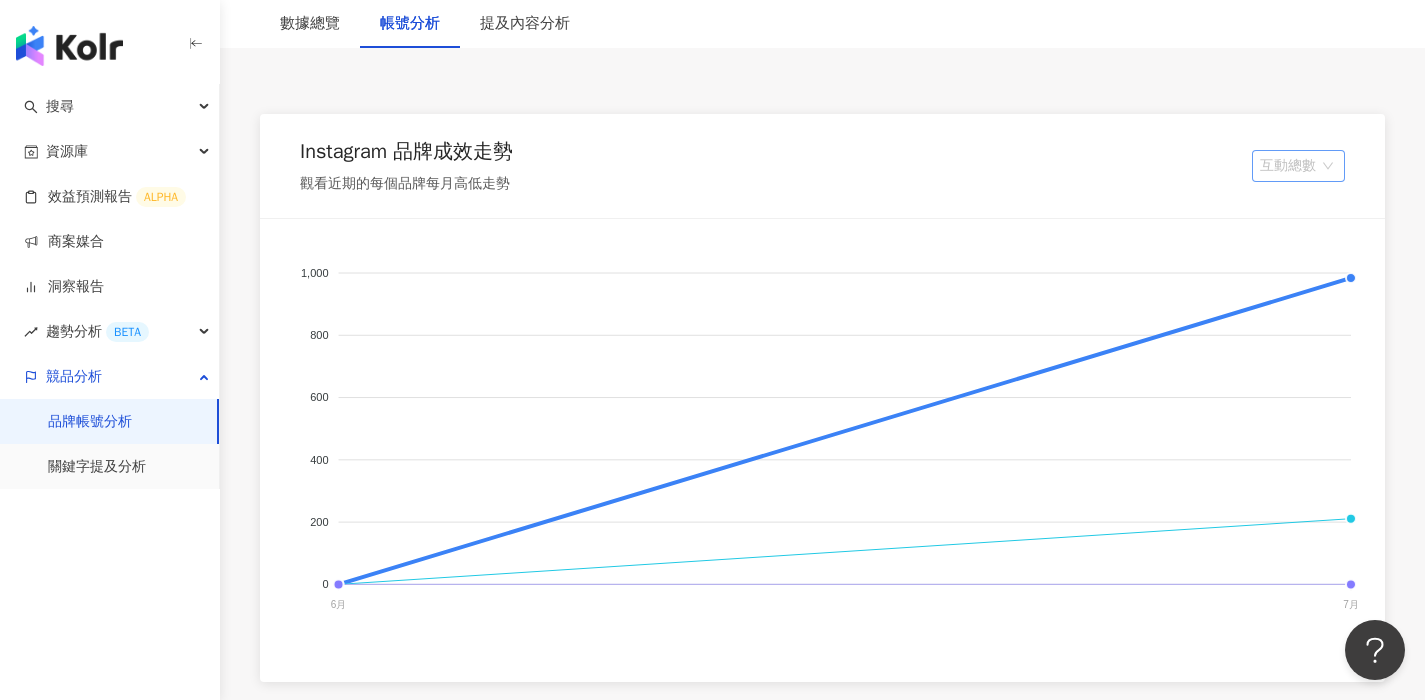 click on "互動總數" at bounding box center [1298, 166] 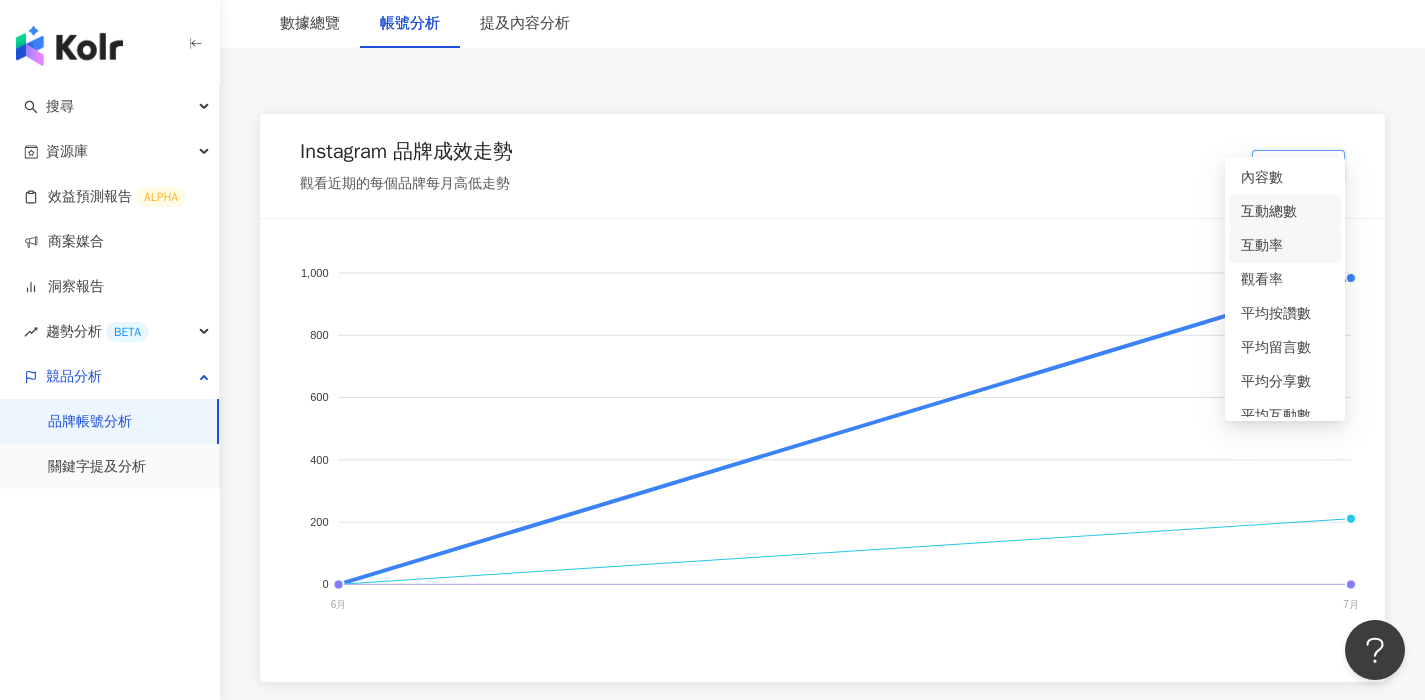 click on "互動率" at bounding box center (1285, 246) 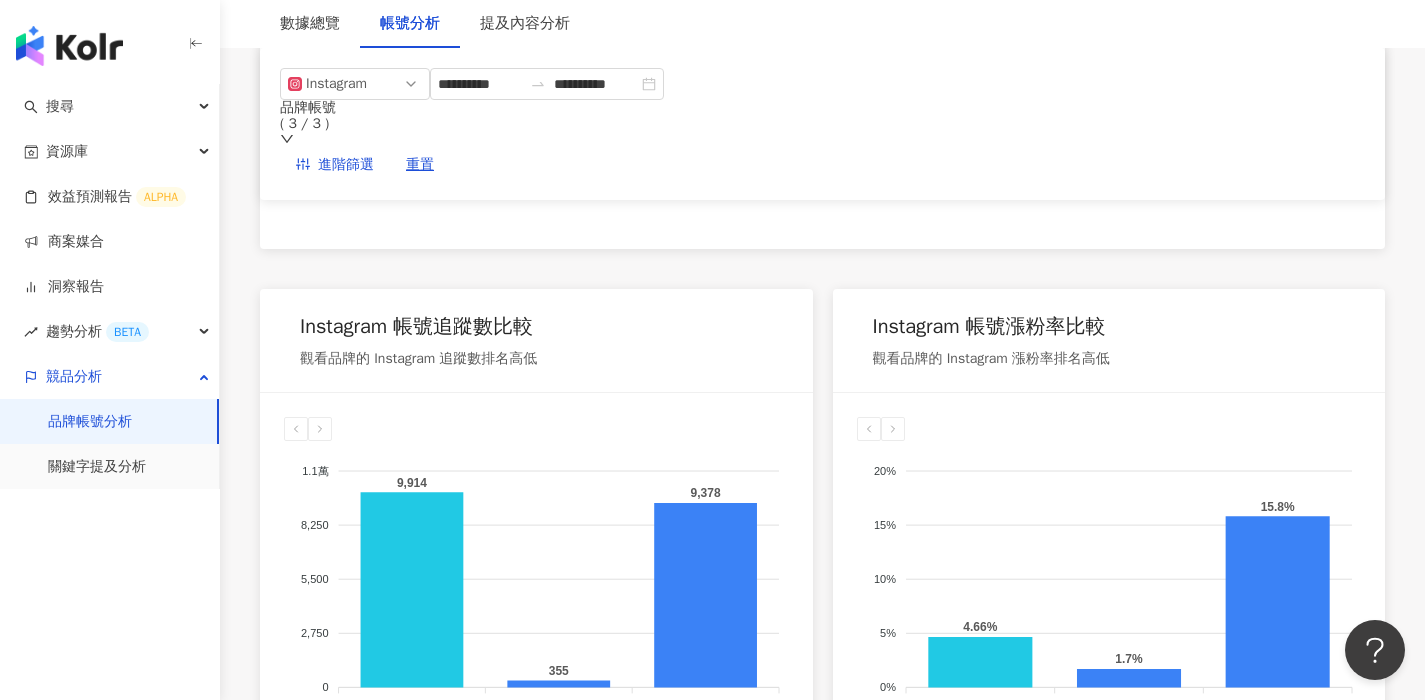 scroll, scrollTop: 0, scrollLeft: 0, axis: both 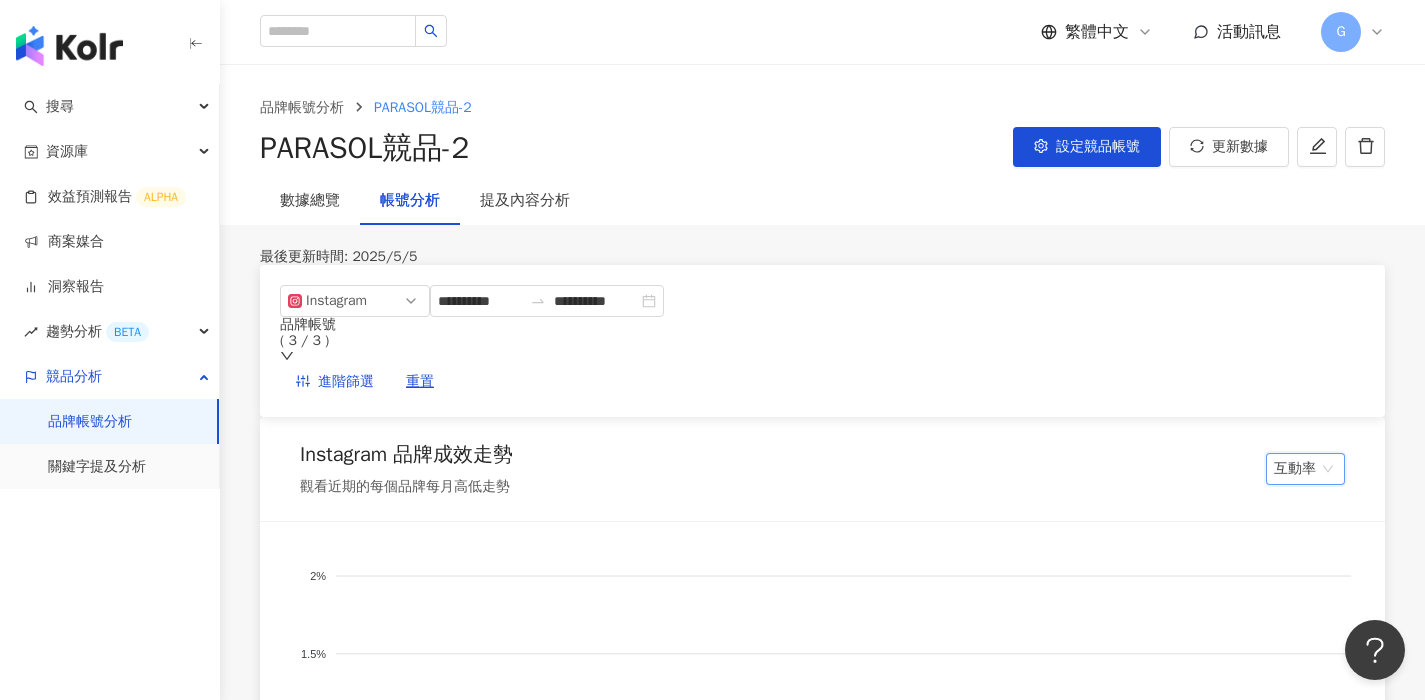 click on "**********" at bounding box center (822, 1715) 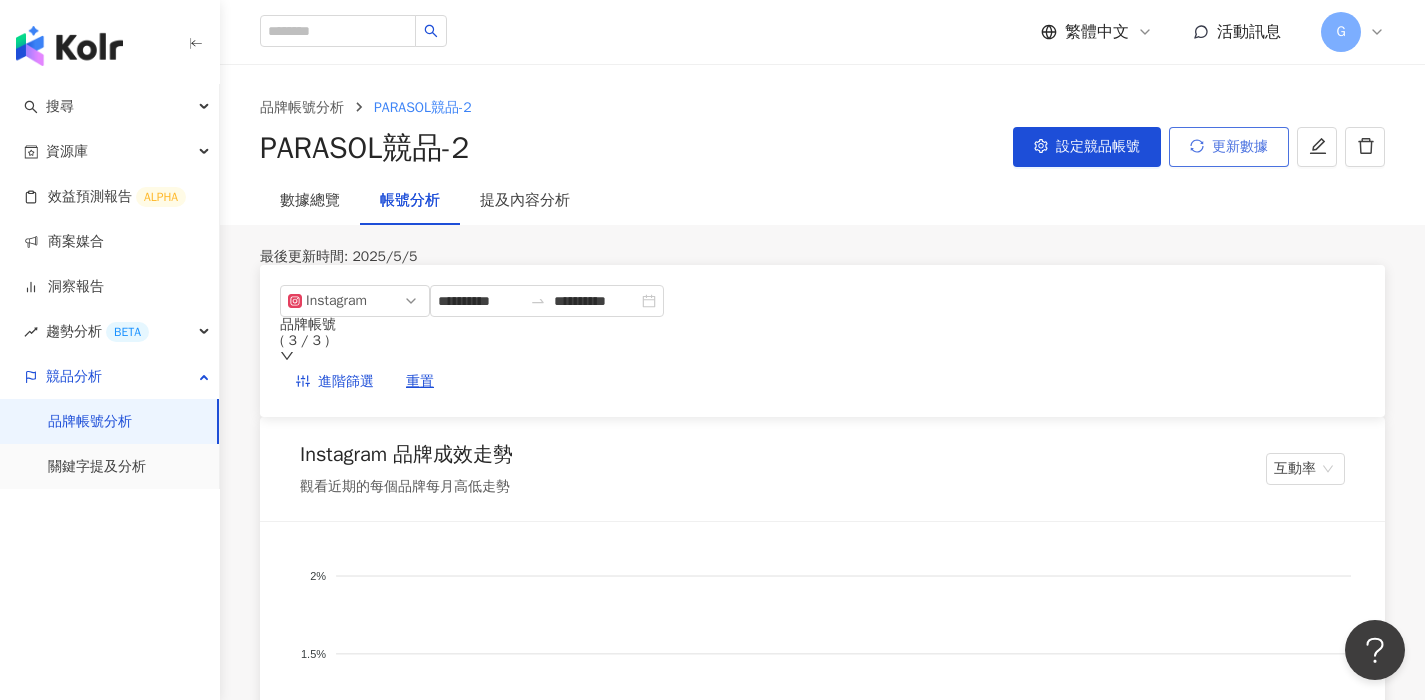 click on "更新數據" at bounding box center (1240, 147) 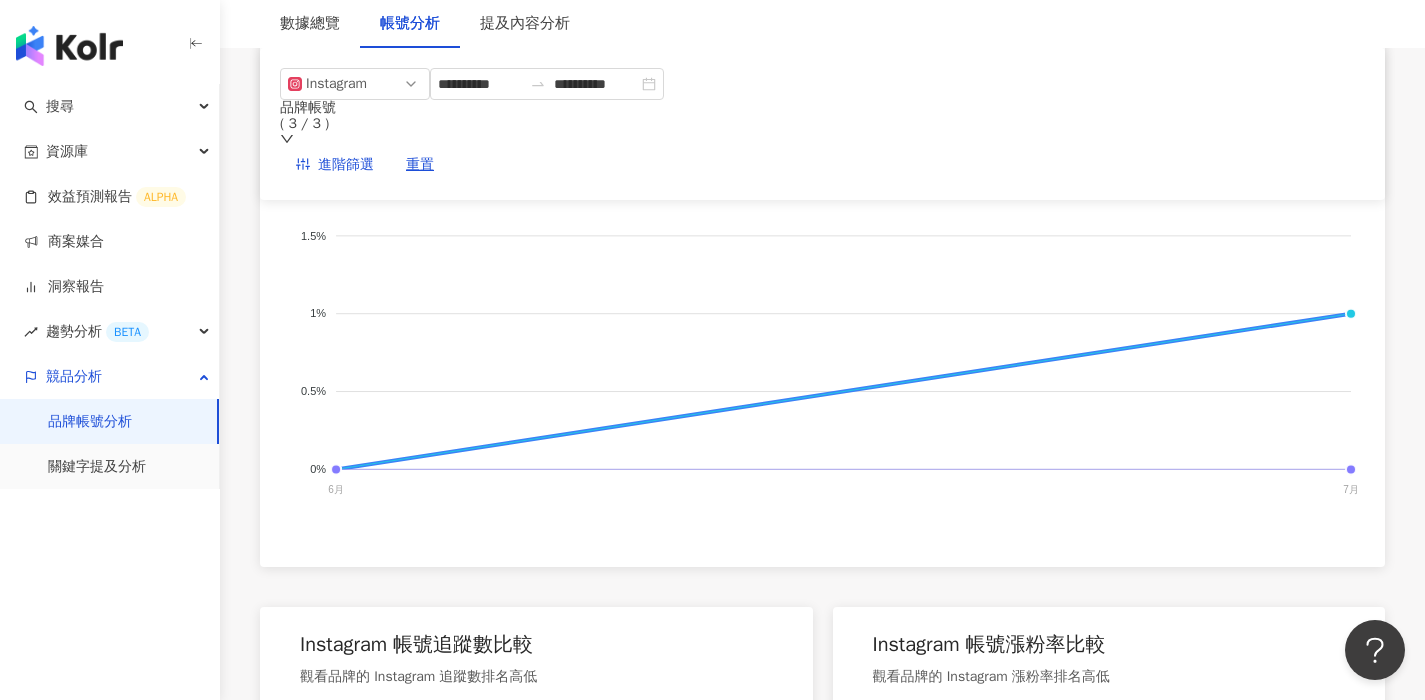 scroll, scrollTop: 0, scrollLeft: 0, axis: both 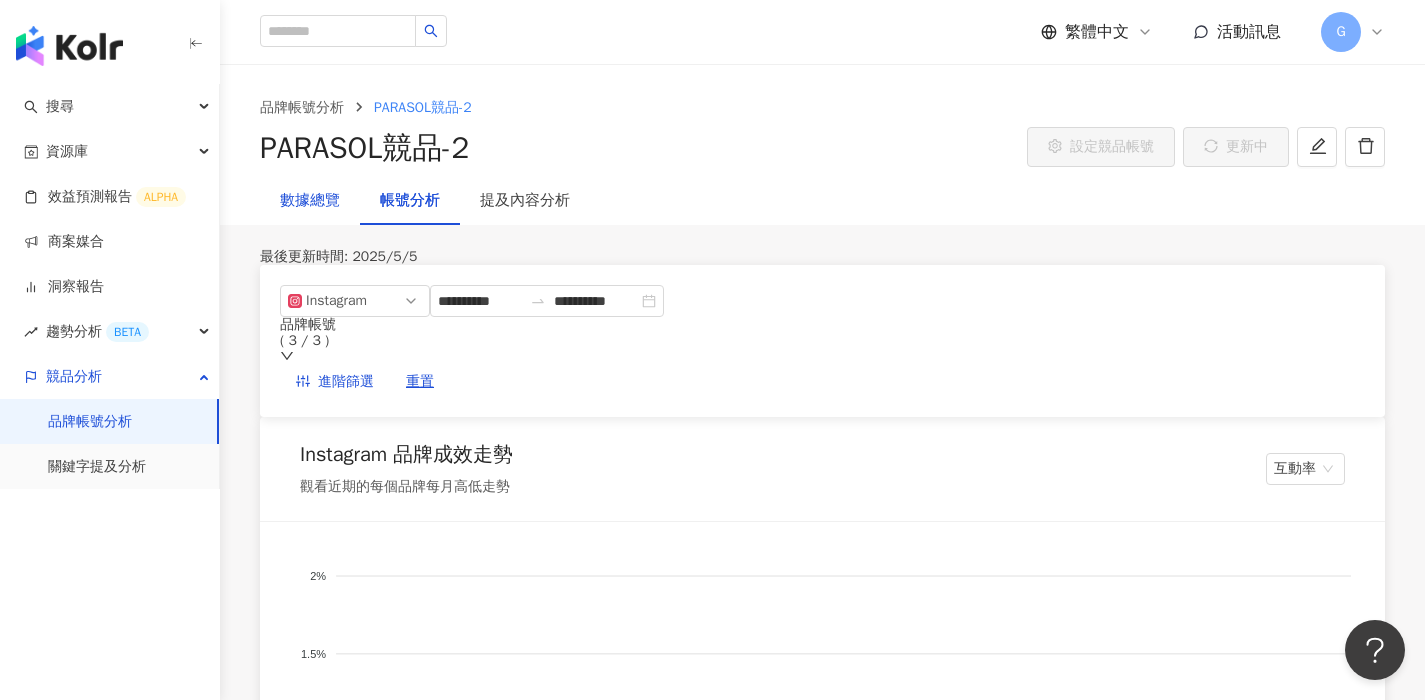click on "數據總覽" at bounding box center [310, 201] 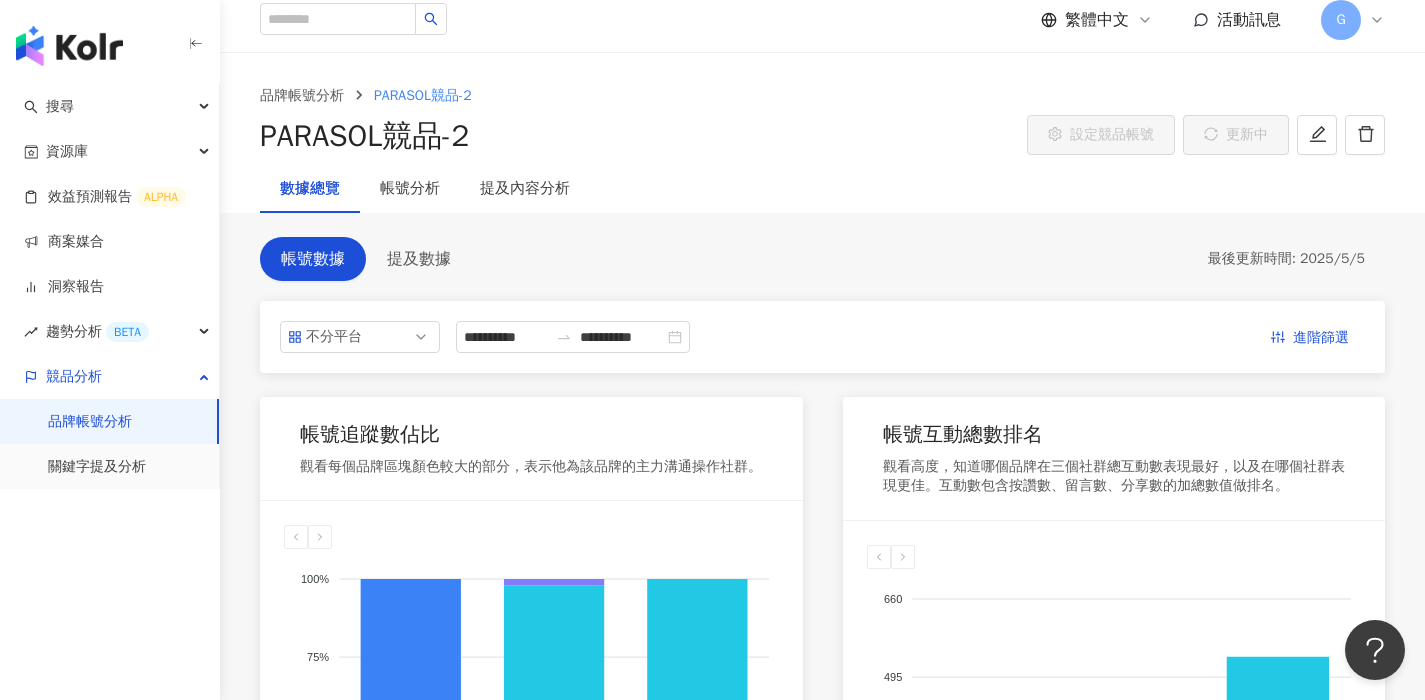 scroll, scrollTop: 0, scrollLeft: 0, axis: both 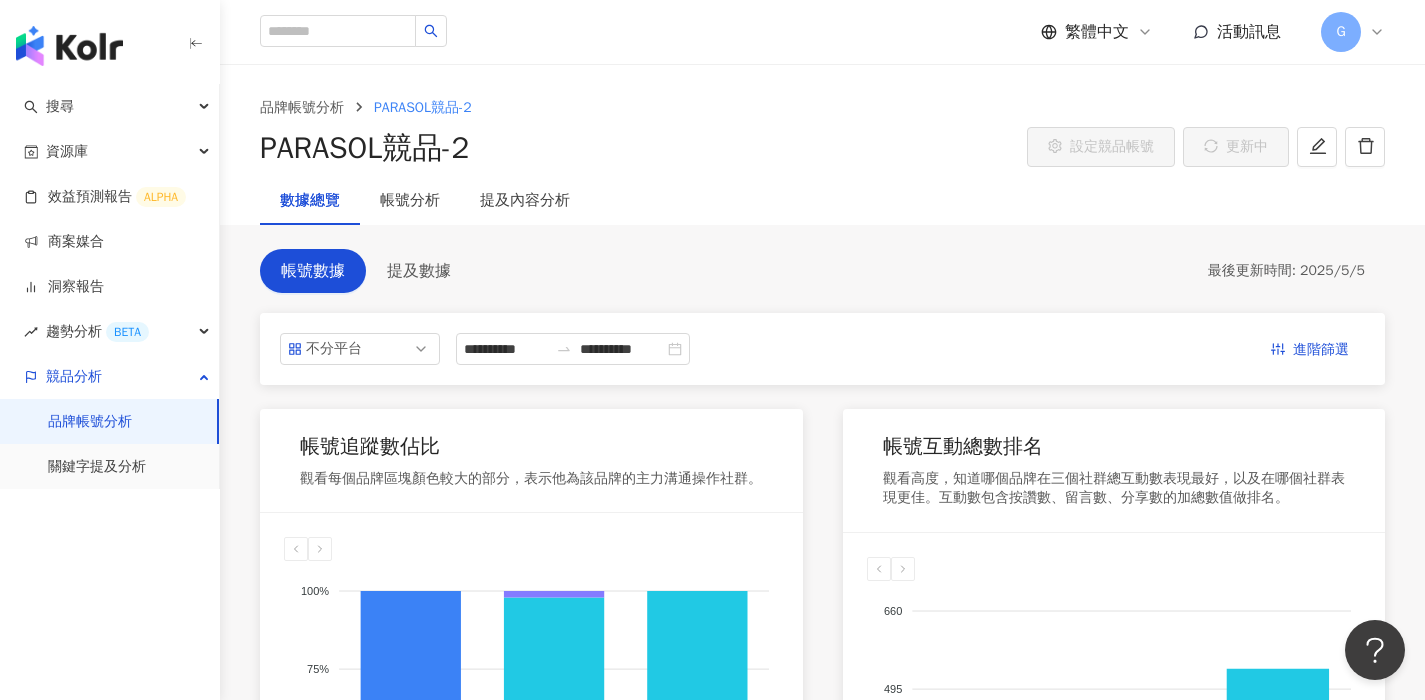click on "帳號追蹤數佔比 觀看每個品牌區塊顏色較大的部分，表示他為該品牌的主力溝通操作社群。" at bounding box center [531, 461] 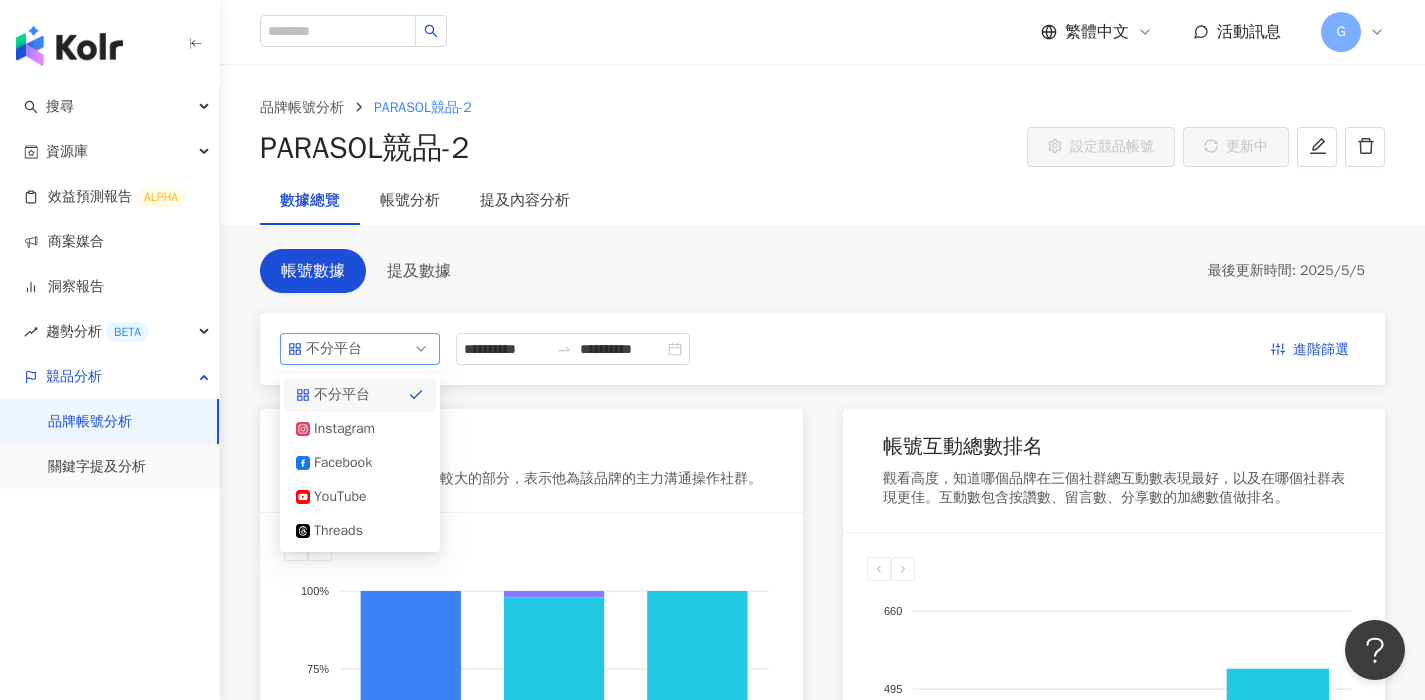 click on "不分平台" at bounding box center (360, 349) 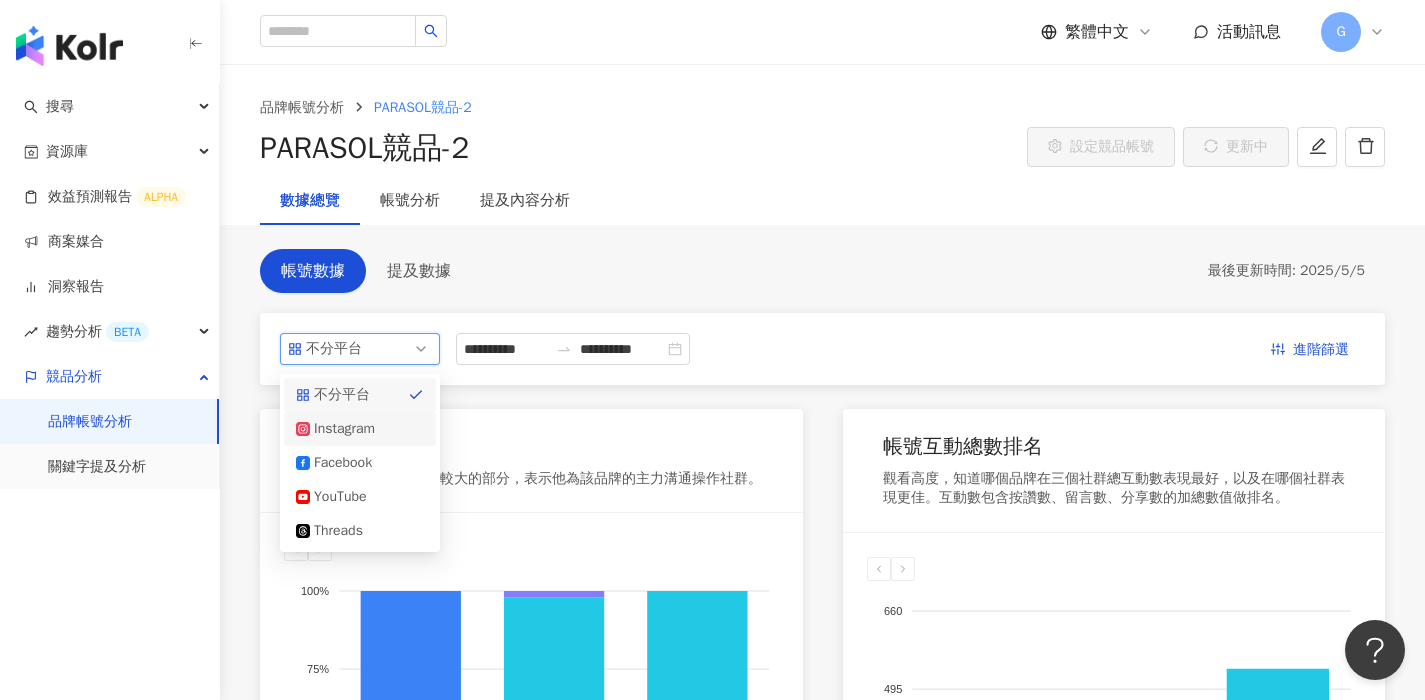 click on "Instagram" at bounding box center [360, 429] 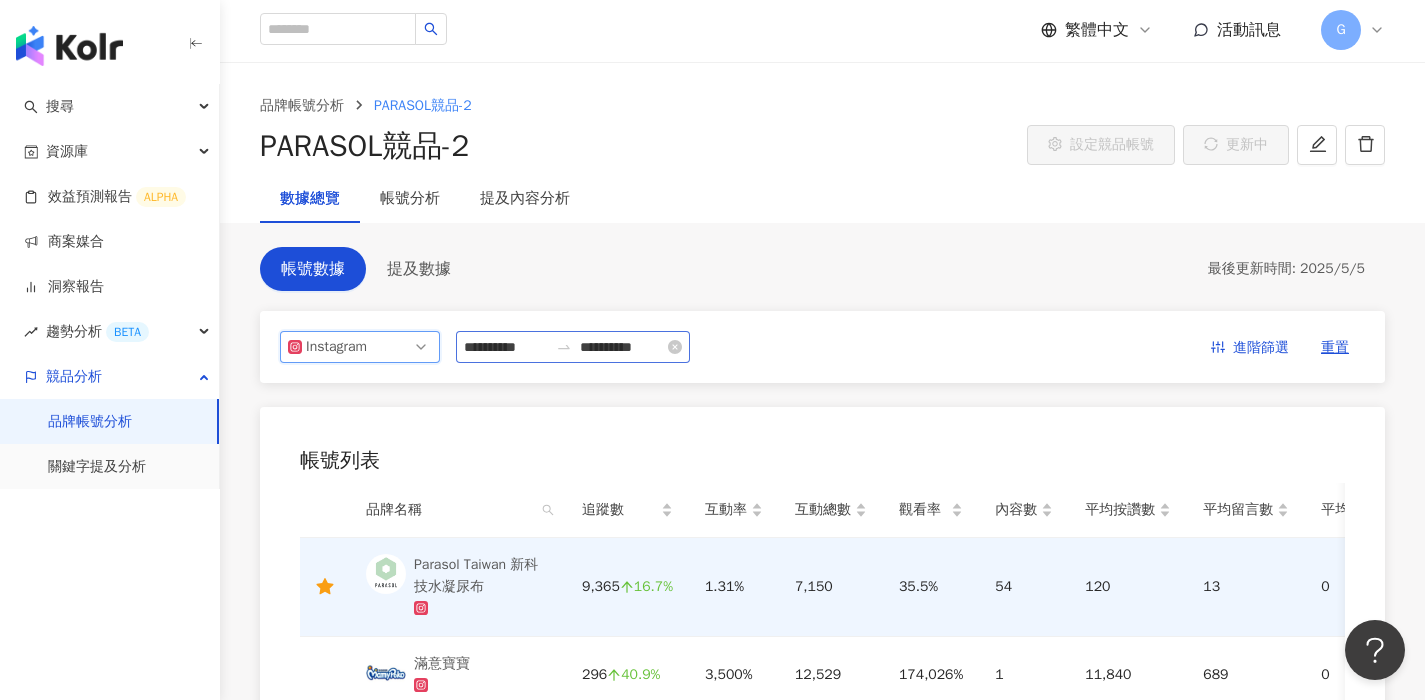 scroll, scrollTop: 0, scrollLeft: 0, axis: both 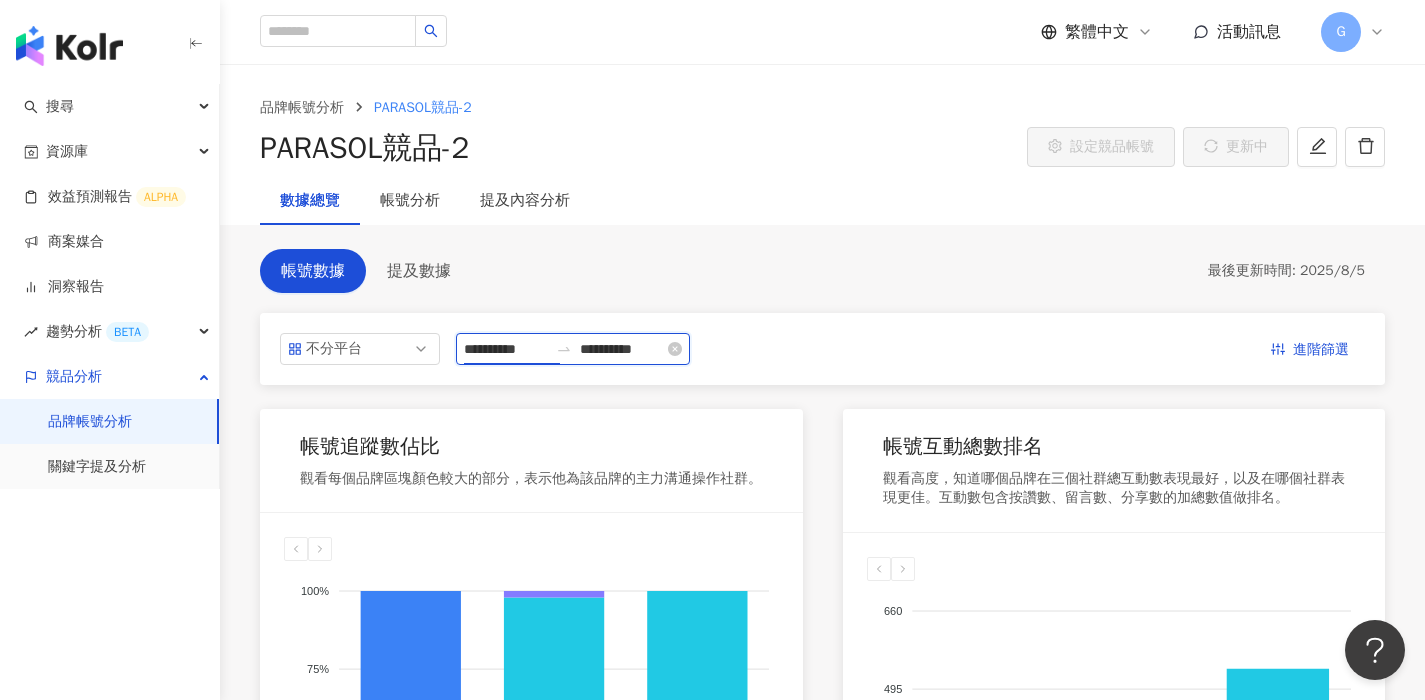 click on "**********" at bounding box center [506, 349] 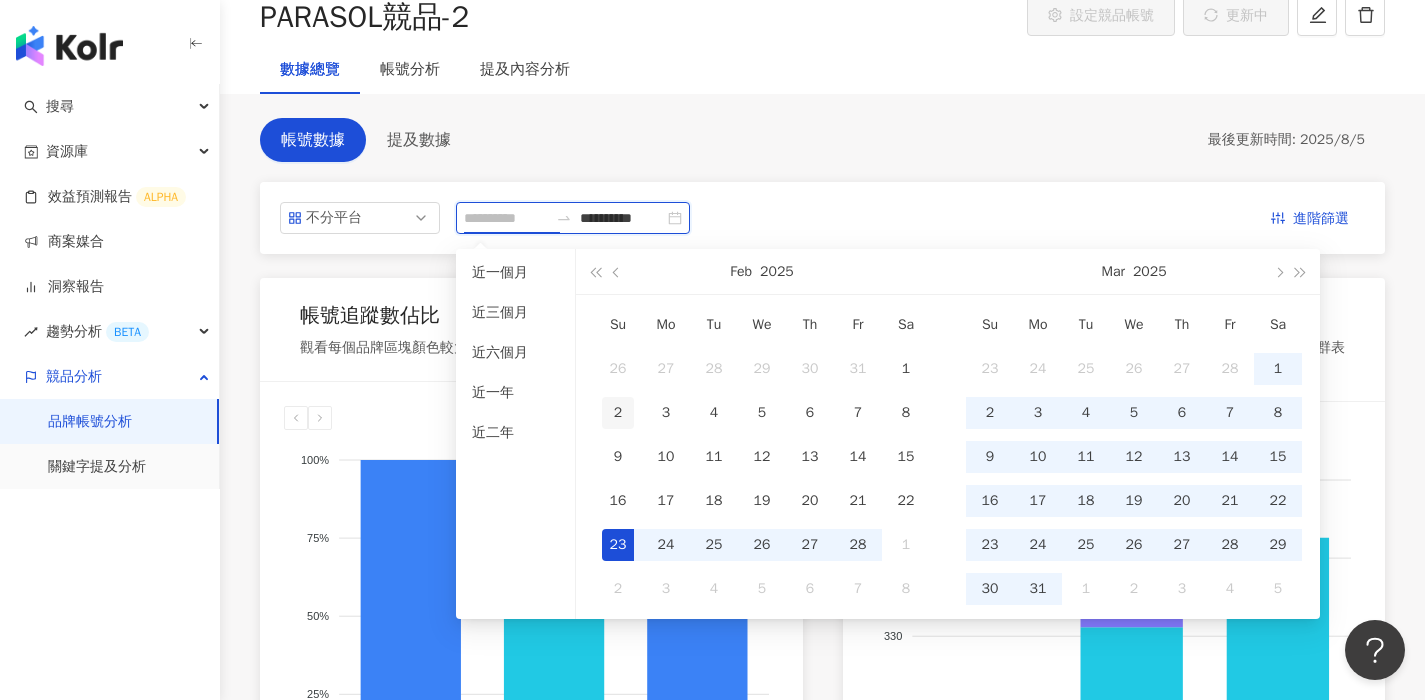 scroll, scrollTop: 143, scrollLeft: 0, axis: vertical 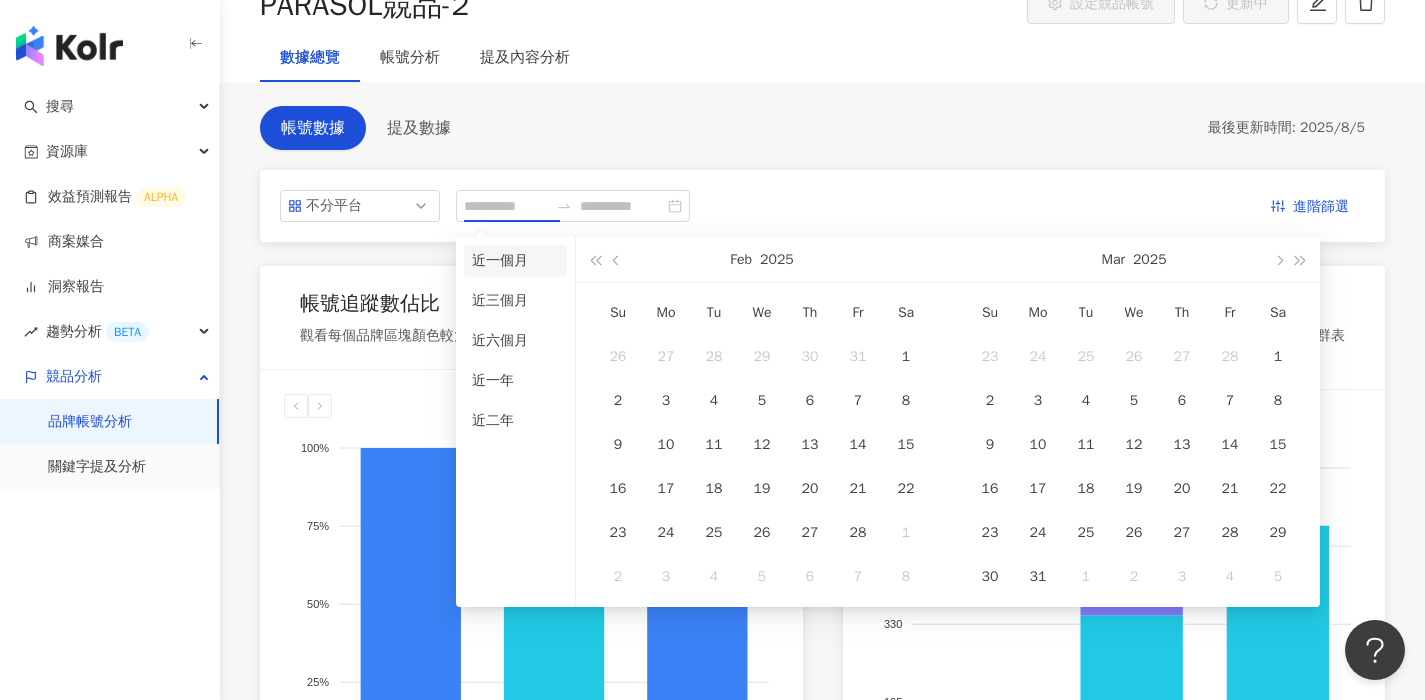 click on "近一個月" at bounding box center [515, 261] 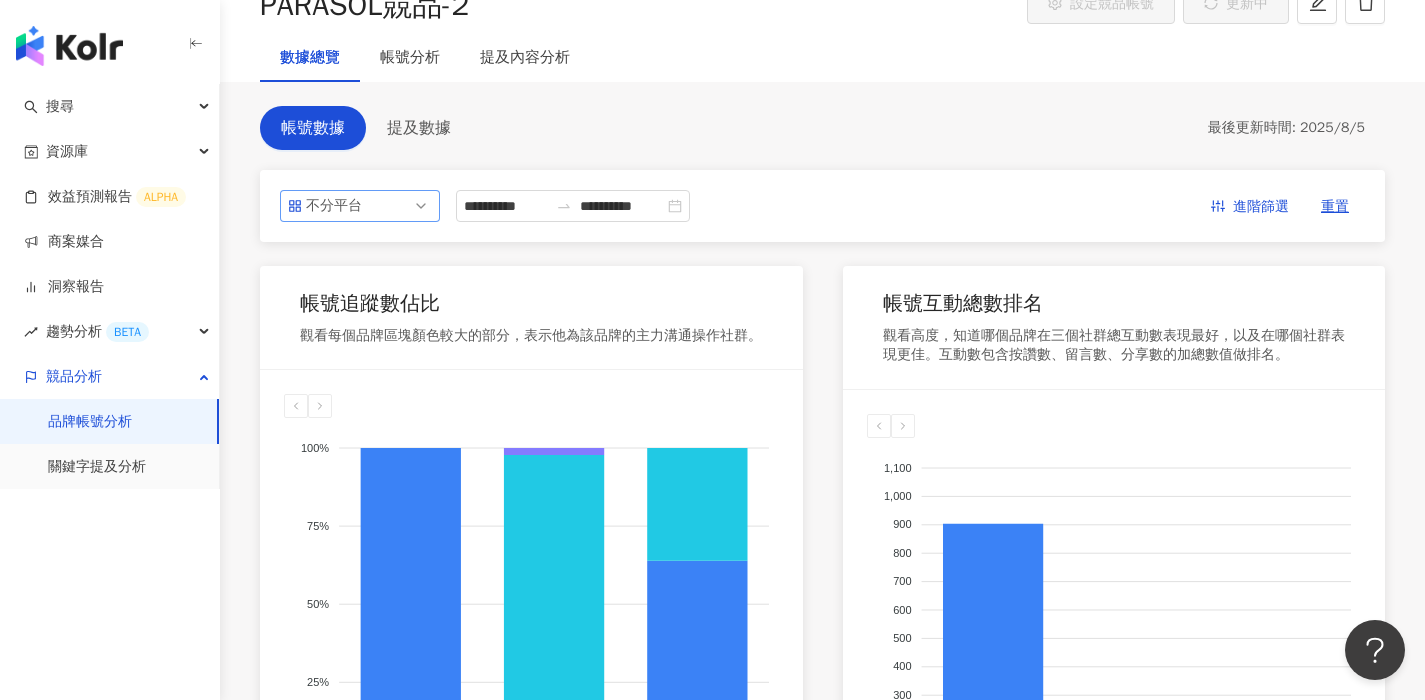 click on "不分平台" at bounding box center (360, 206) 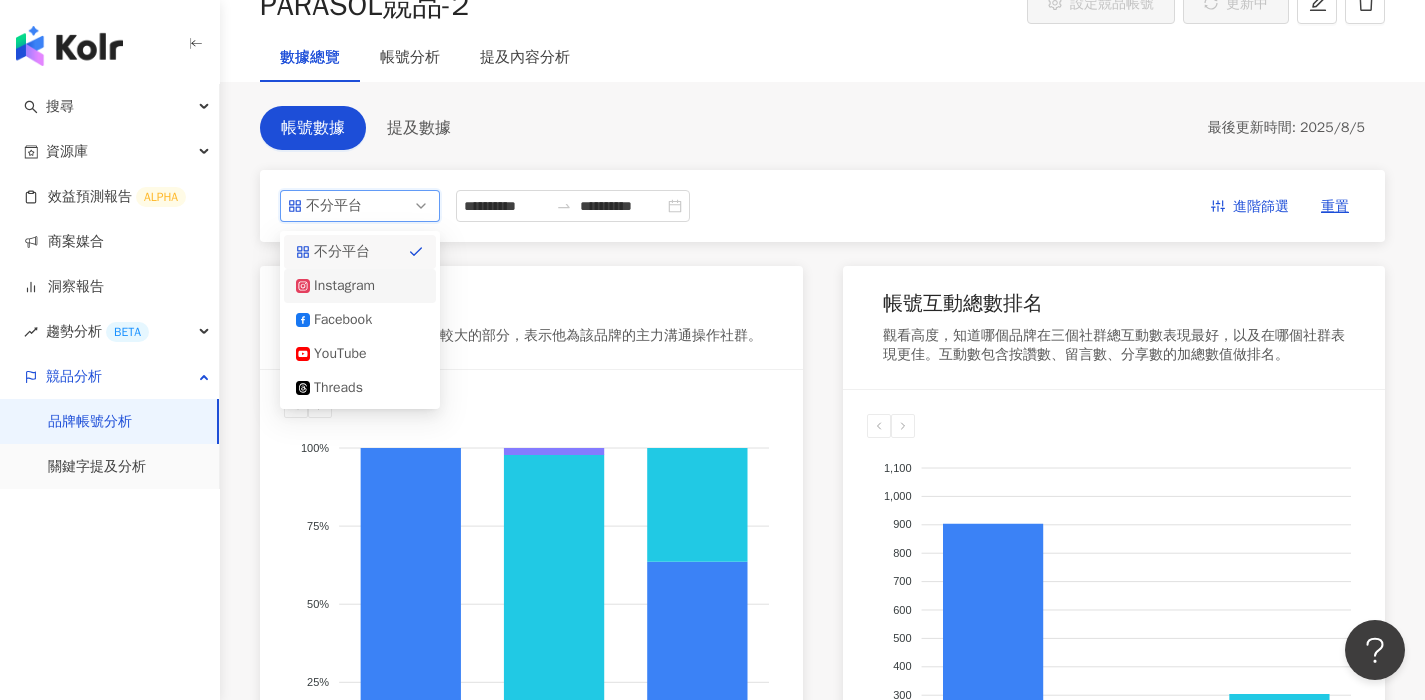click on "Instagram" at bounding box center (360, 286) 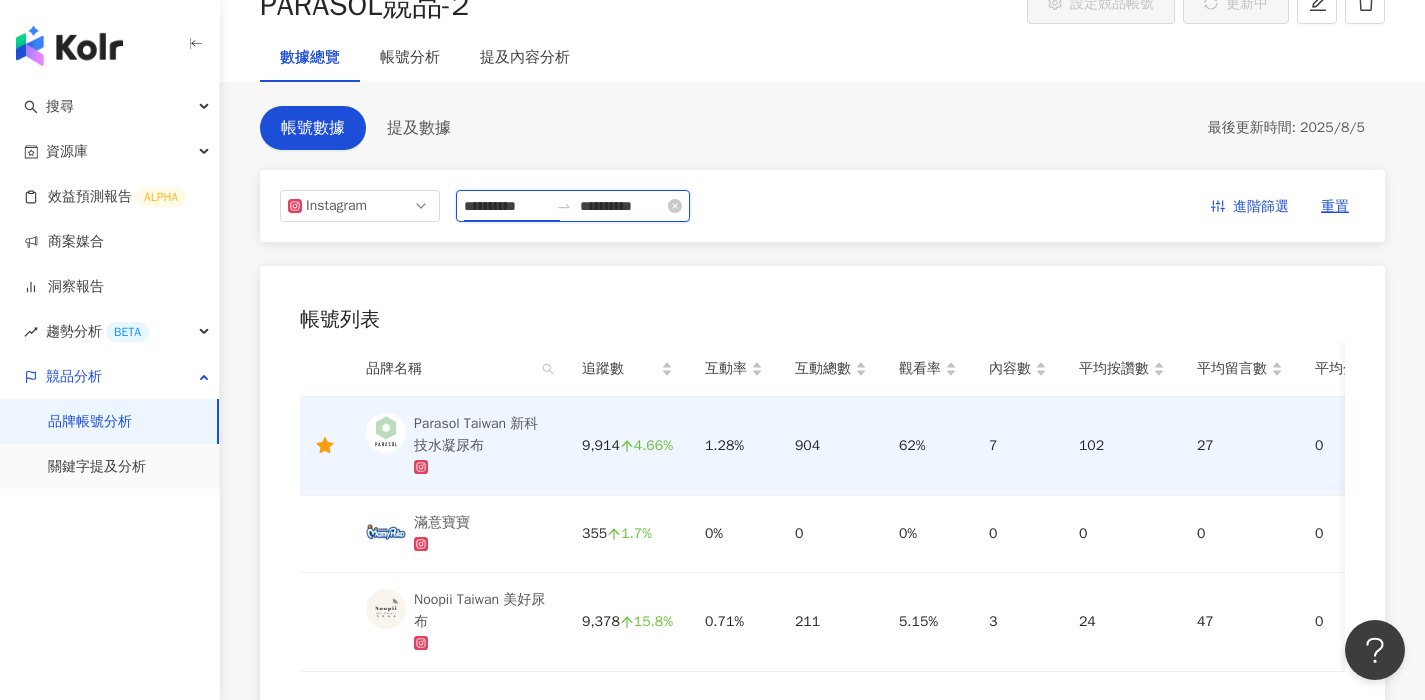 click on "**********" at bounding box center (506, 206) 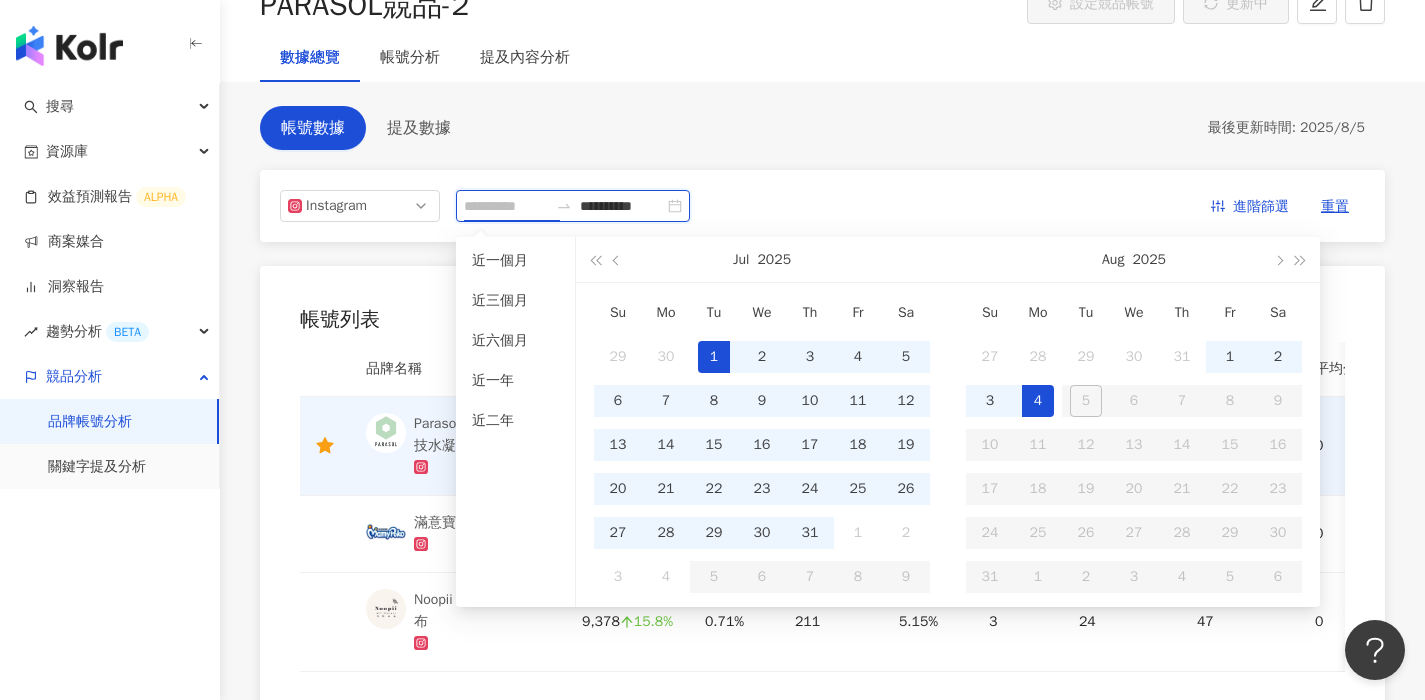 type on "**********" 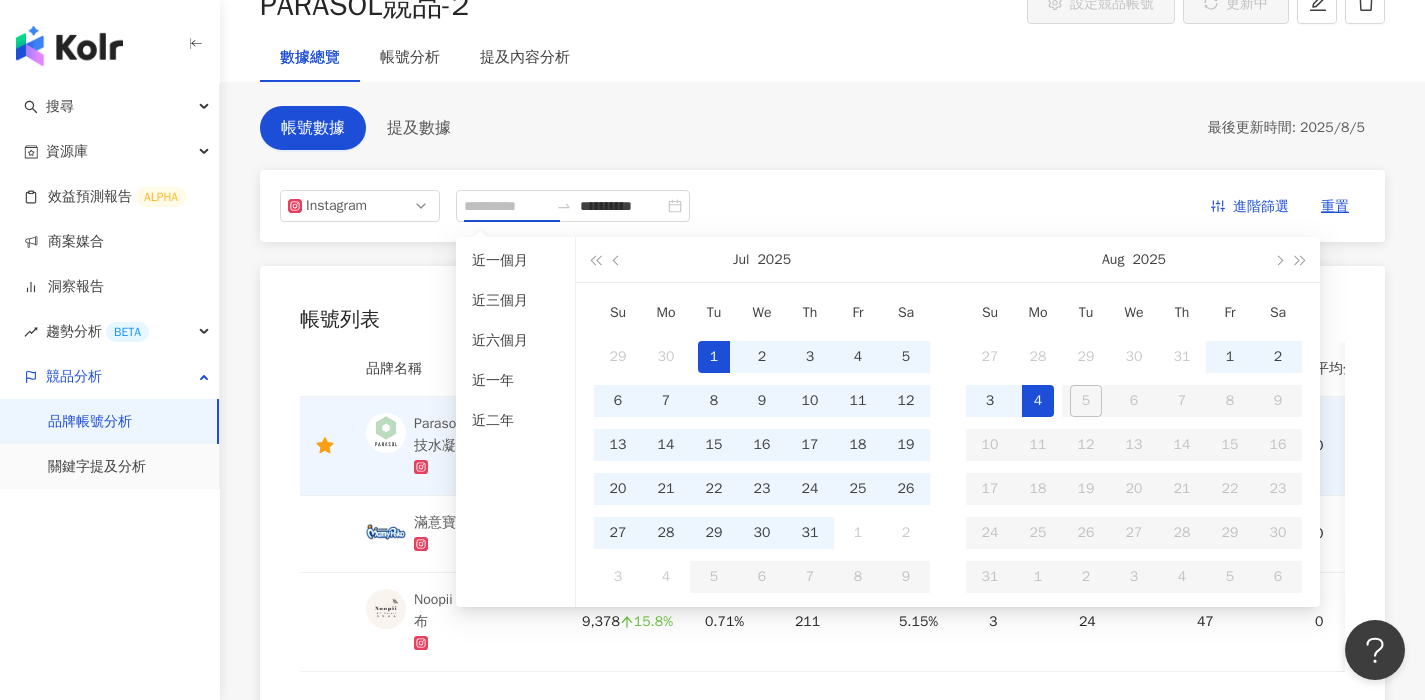 click on "1" at bounding box center [714, 357] 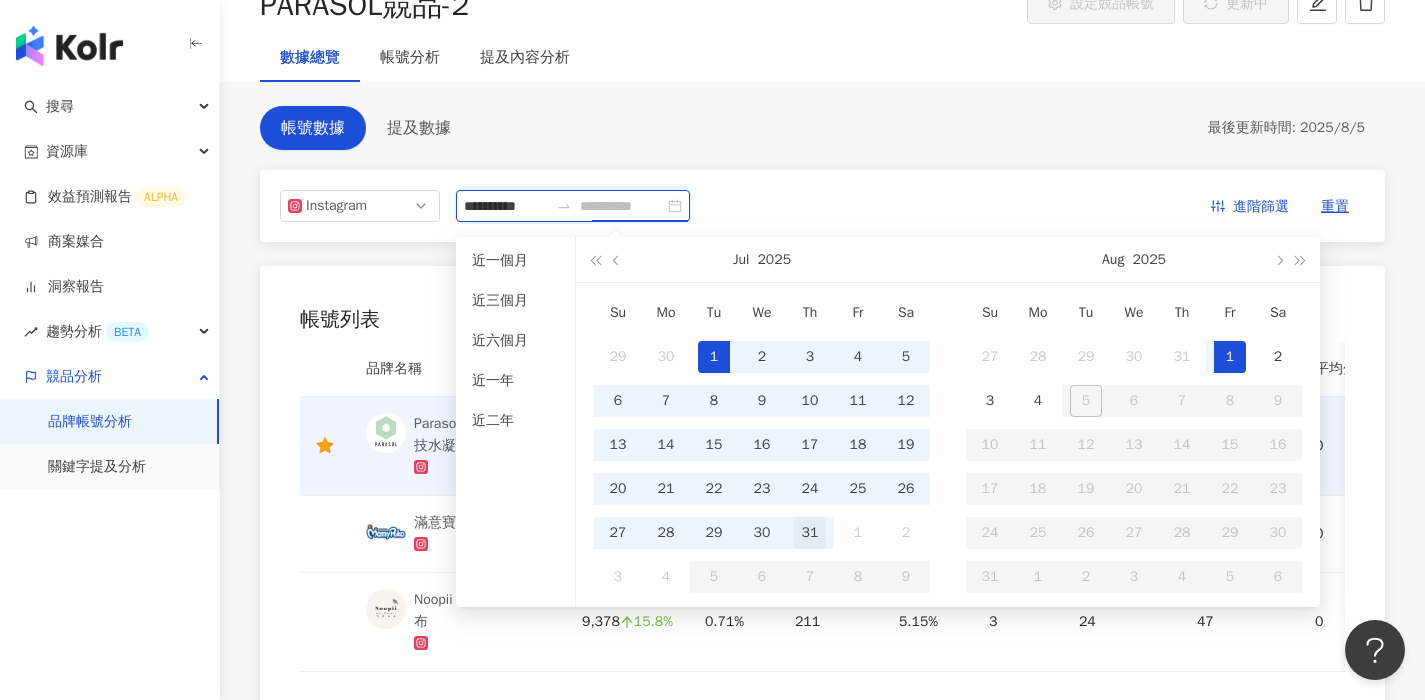 type on "**********" 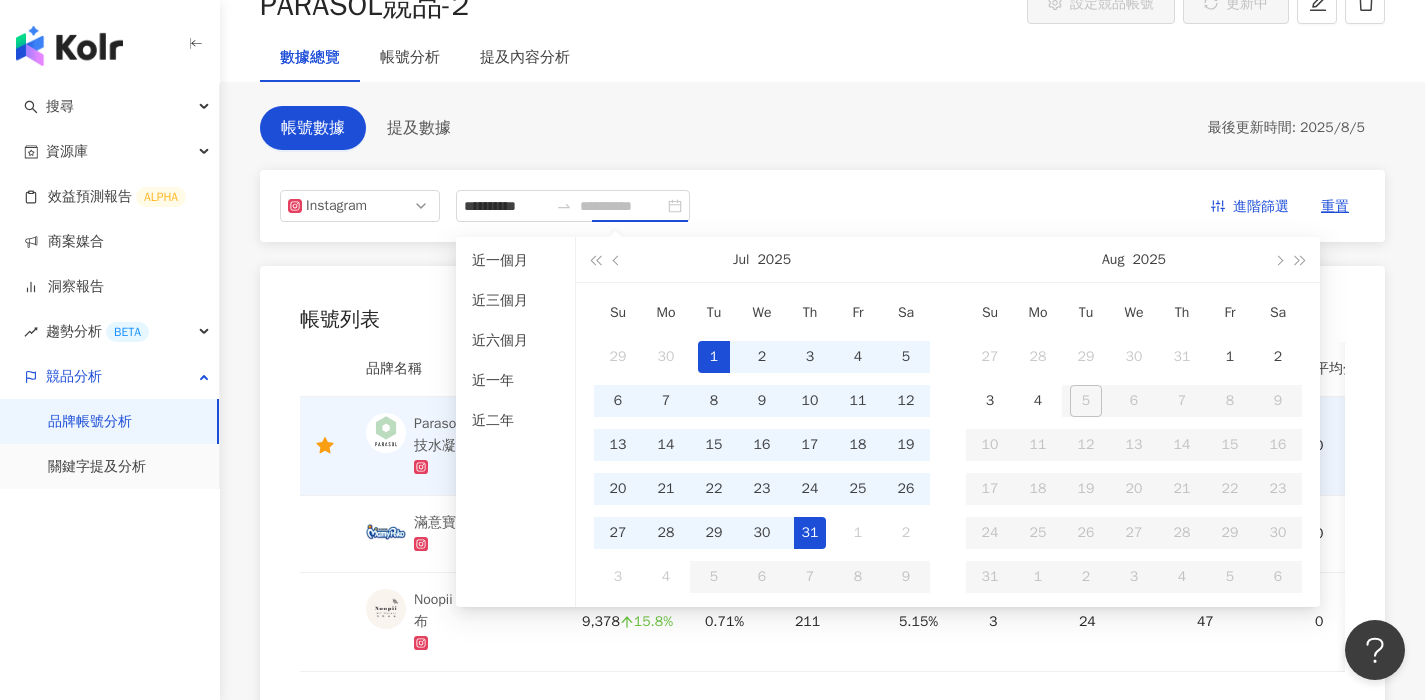 click on "31" at bounding box center (810, 533) 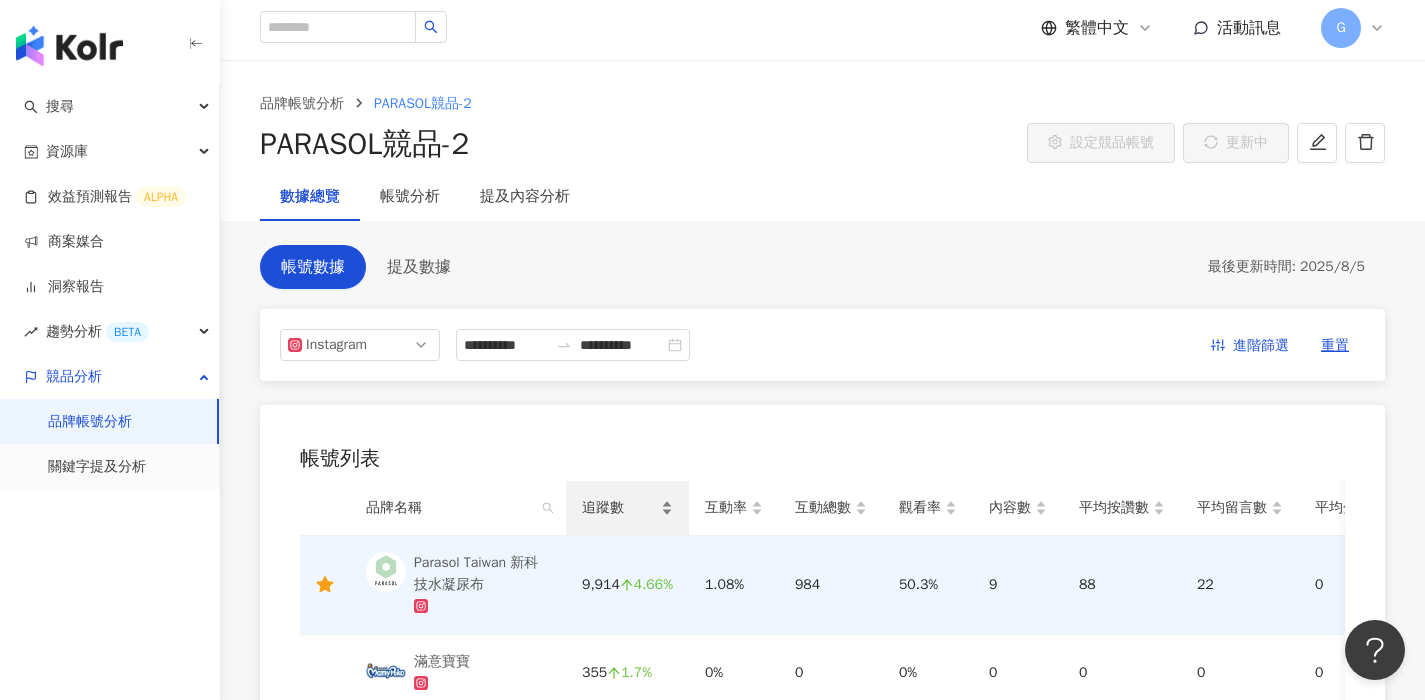 scroll, scrollTop: 0, scrollLeft: 0, axis: both 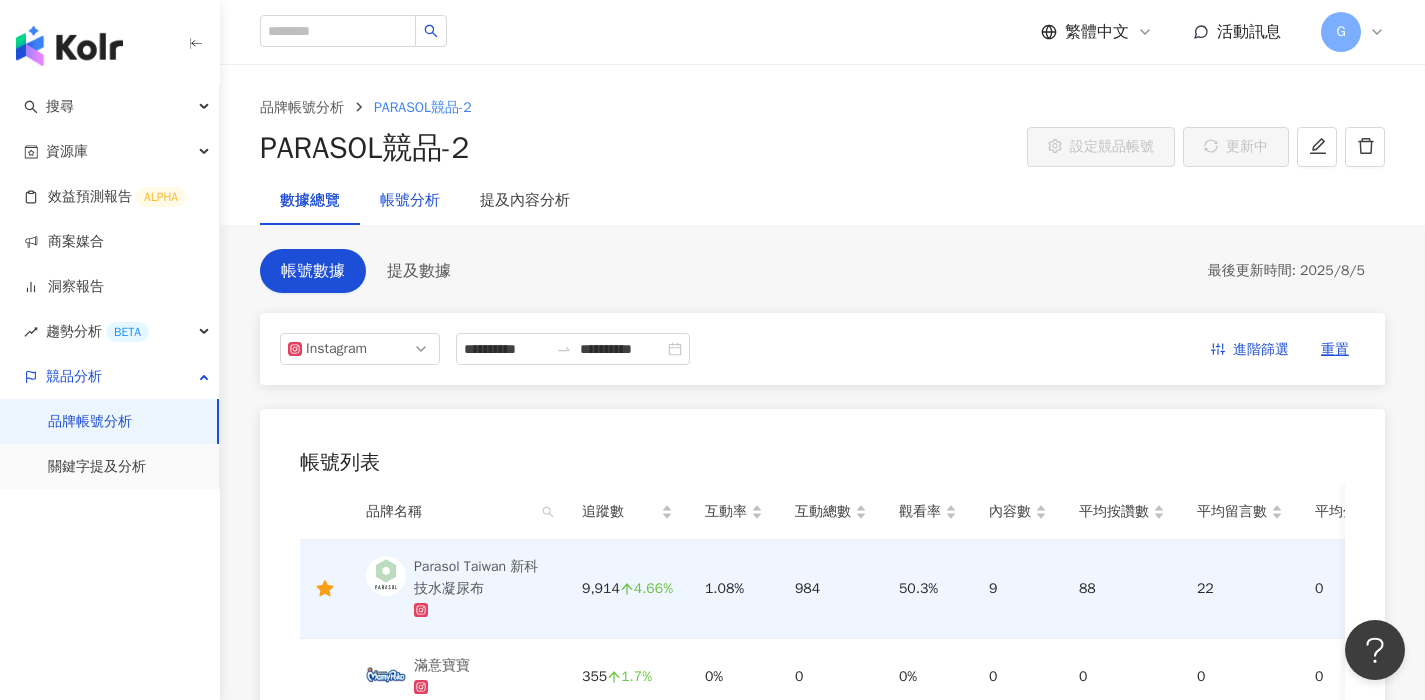 click on "帳號分析" at bounding box center (410, 201) 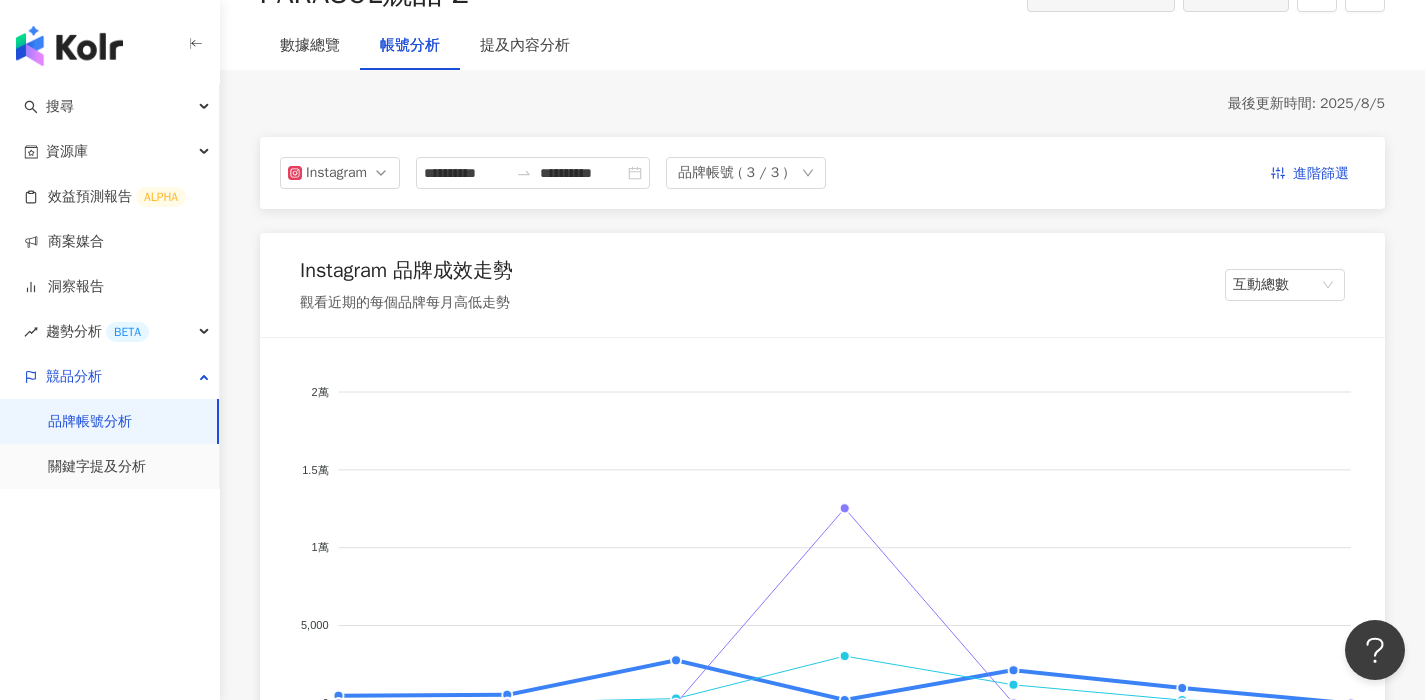 scroll, scrollTop: 149, scrollLeft: 0, axis: vertical 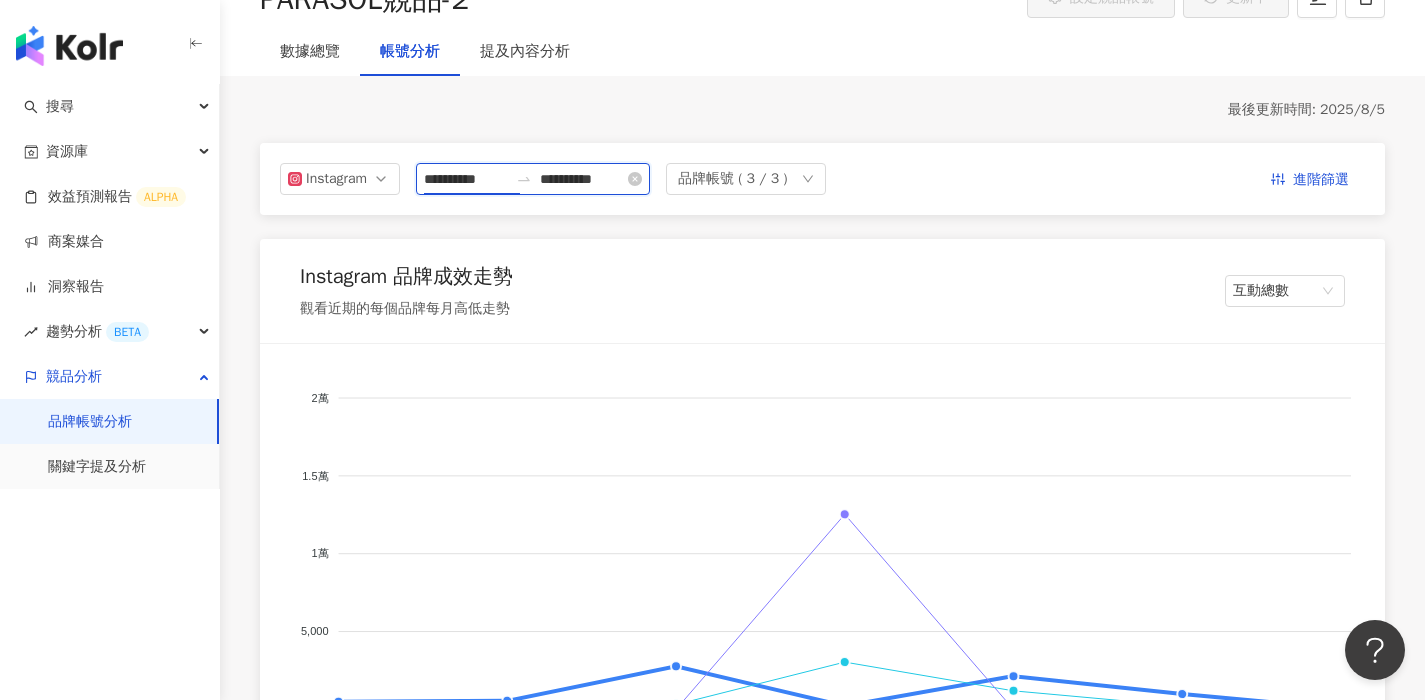 click on "**********" at bounding box center (466, 179) 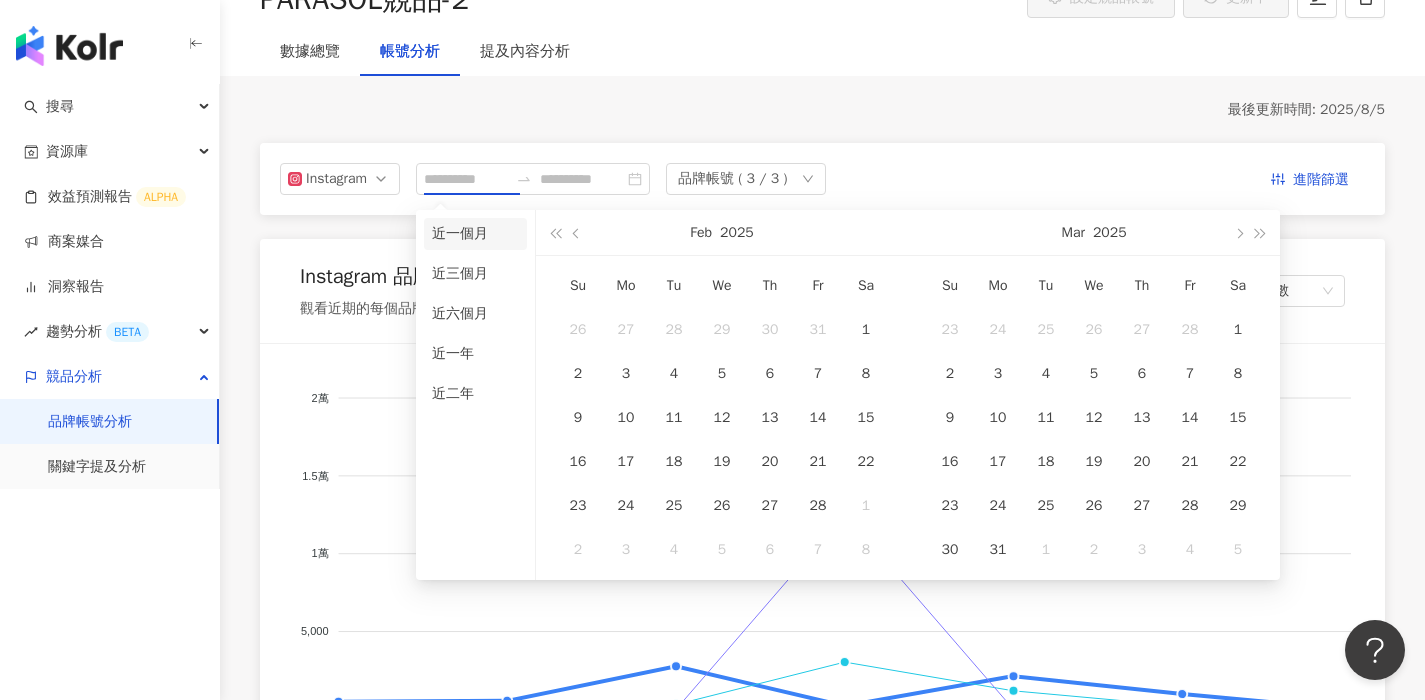 click on "近一個月" at bounding box center (475, 234) 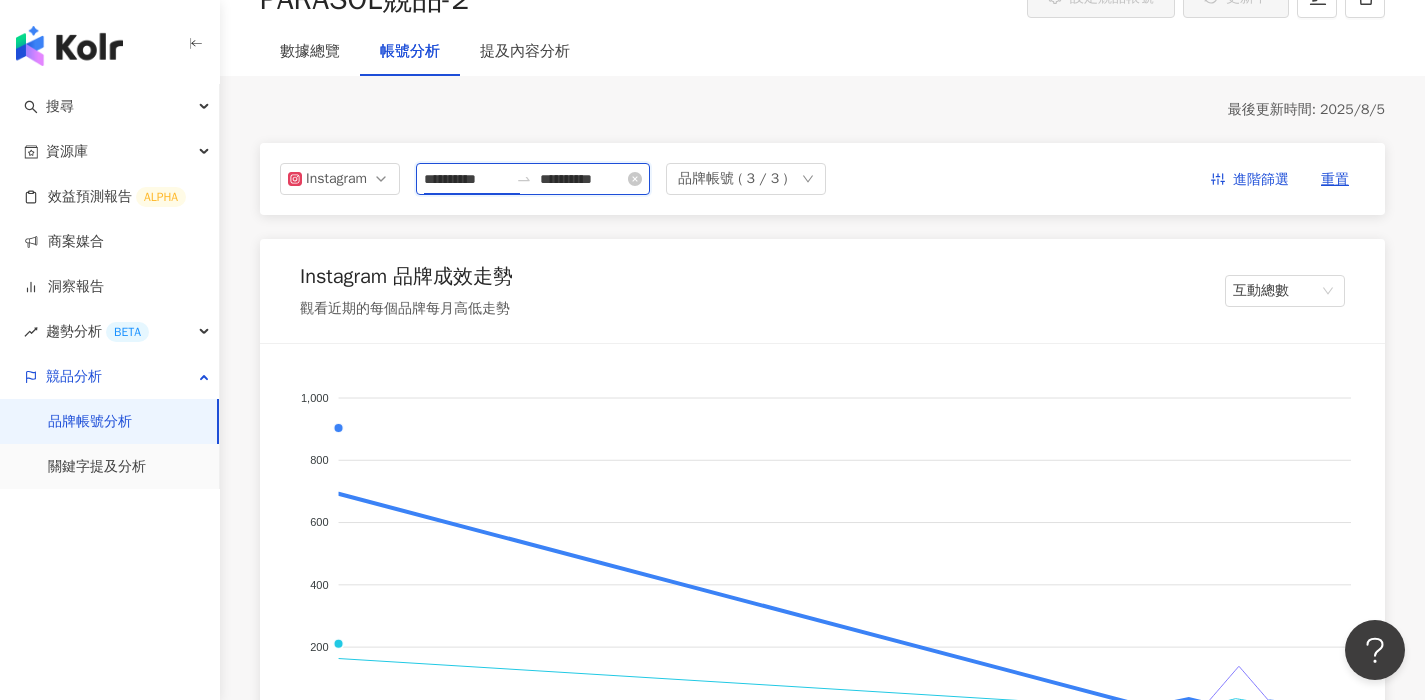 click on "**********" at bounding box center (466, 179) 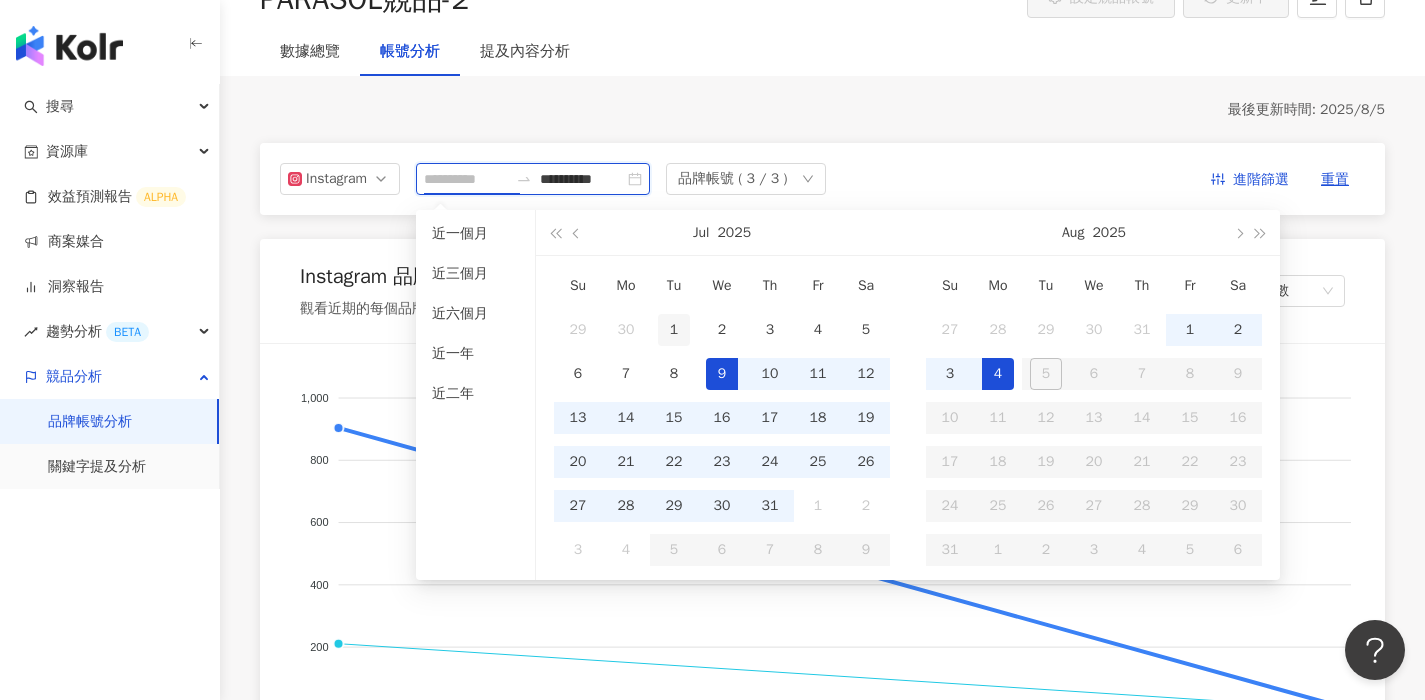 type on "**********" 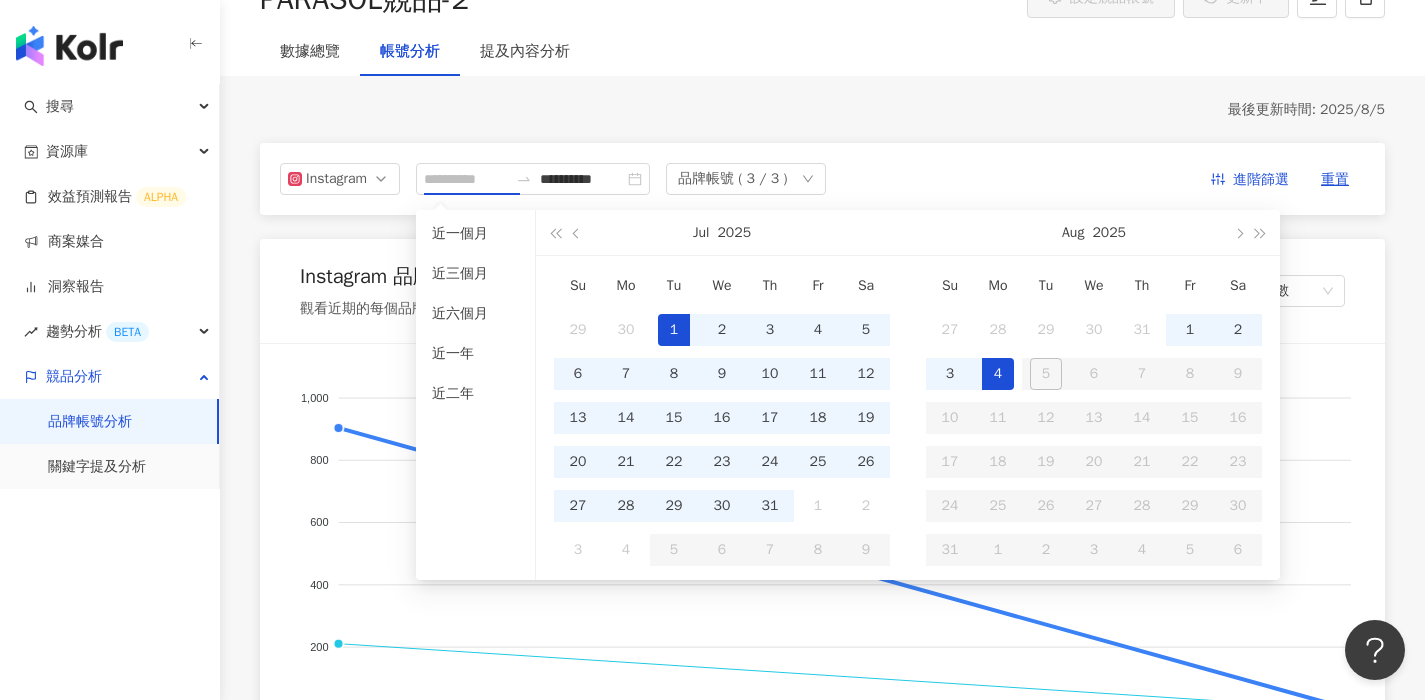 click on "1" at bounding box center (674, 330) 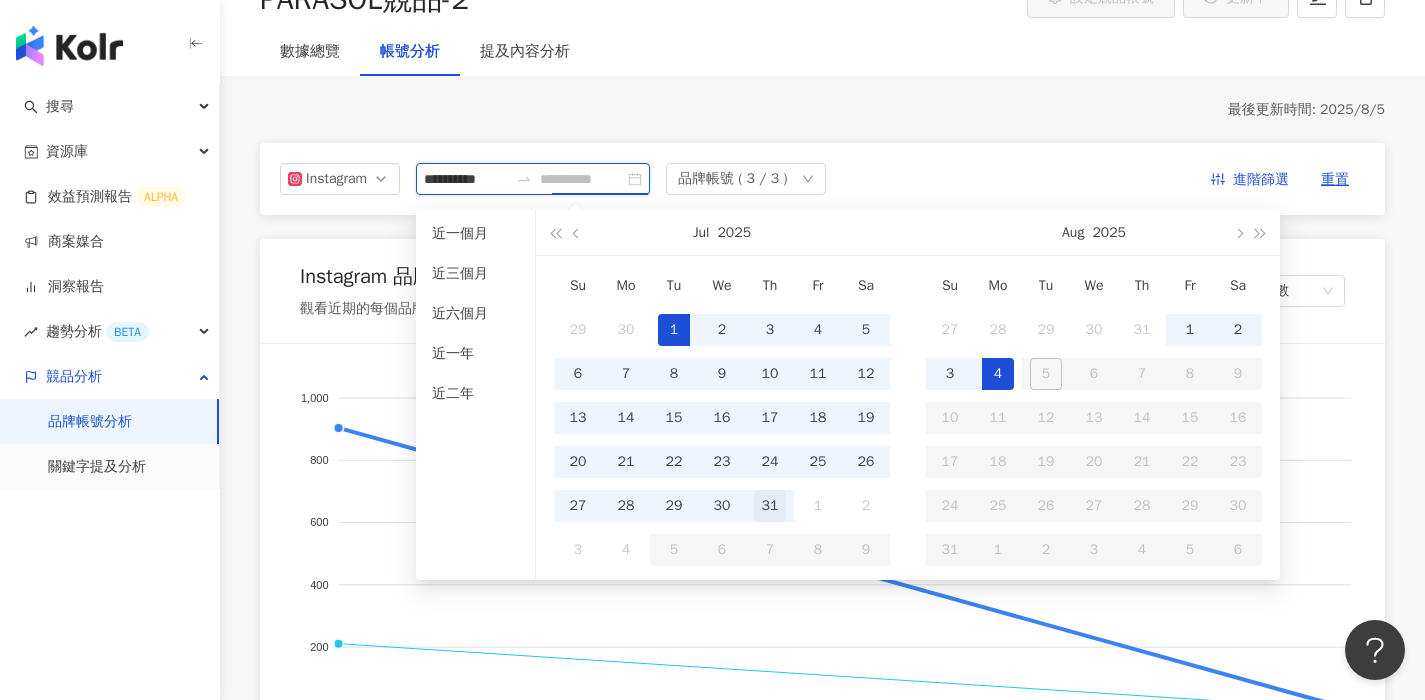 type on "**********" 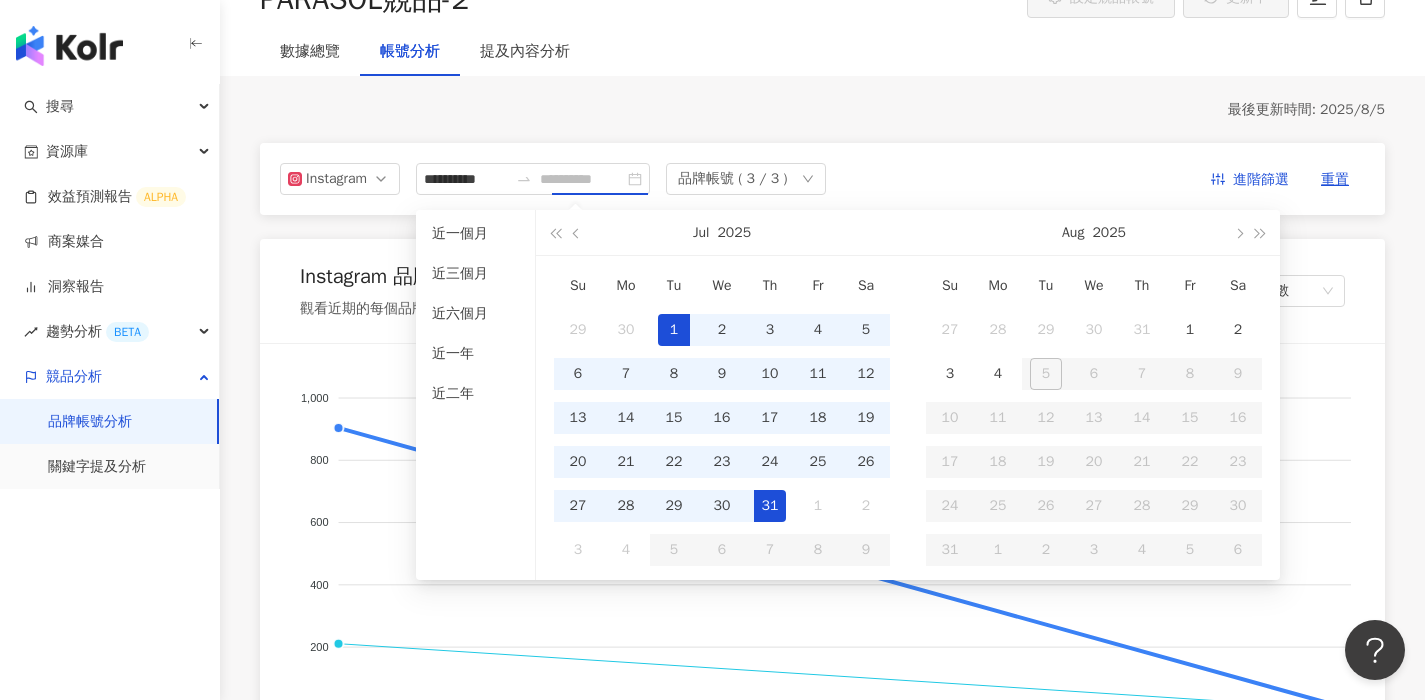 click on "31" at bounding box center [770, 506] 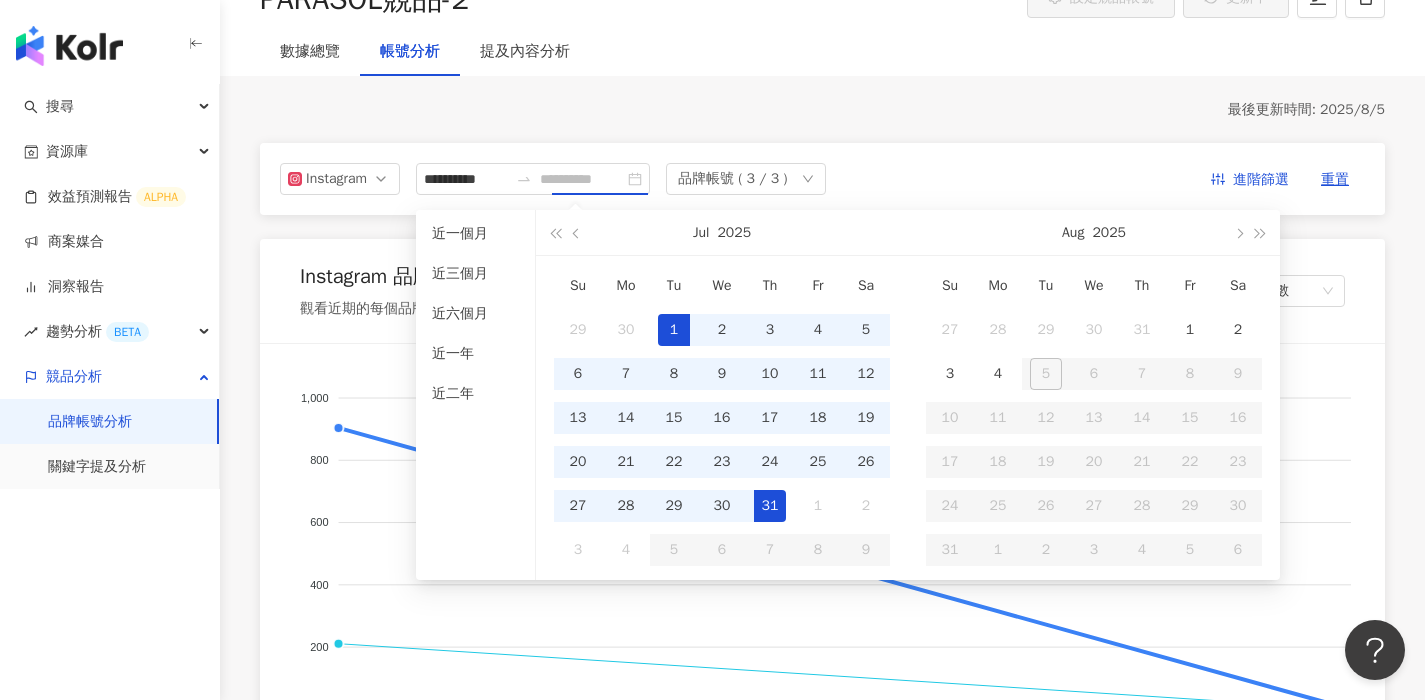 click on "**********" at bounding box center [822, 1446] 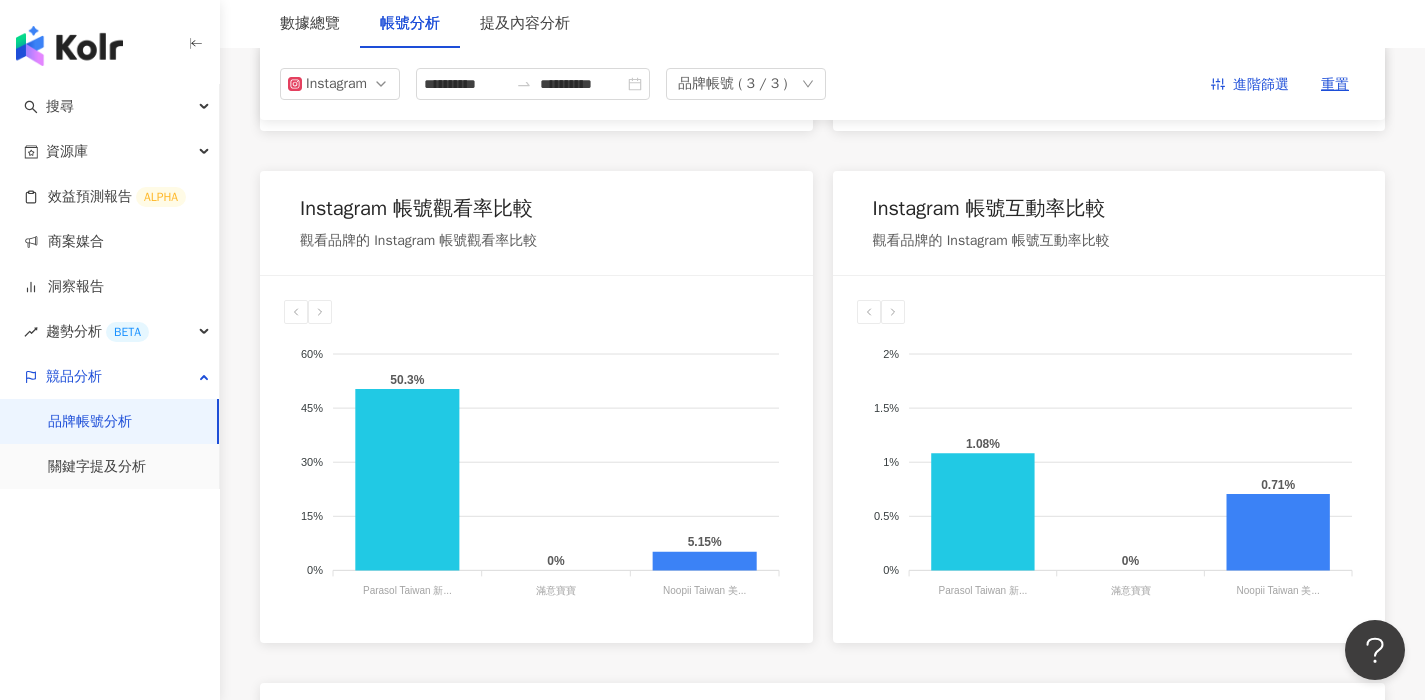 scroll, scrollTop: 1335, scrollLeft: 0, axis: vertical 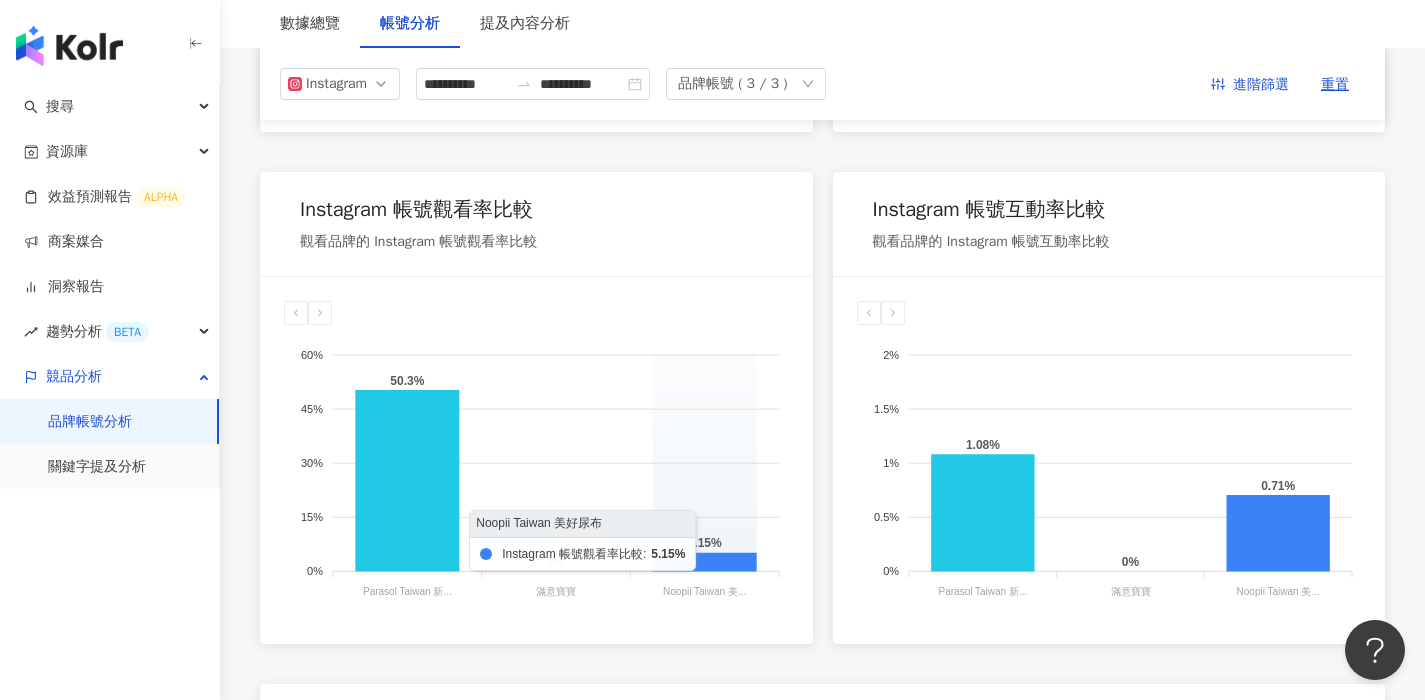click 